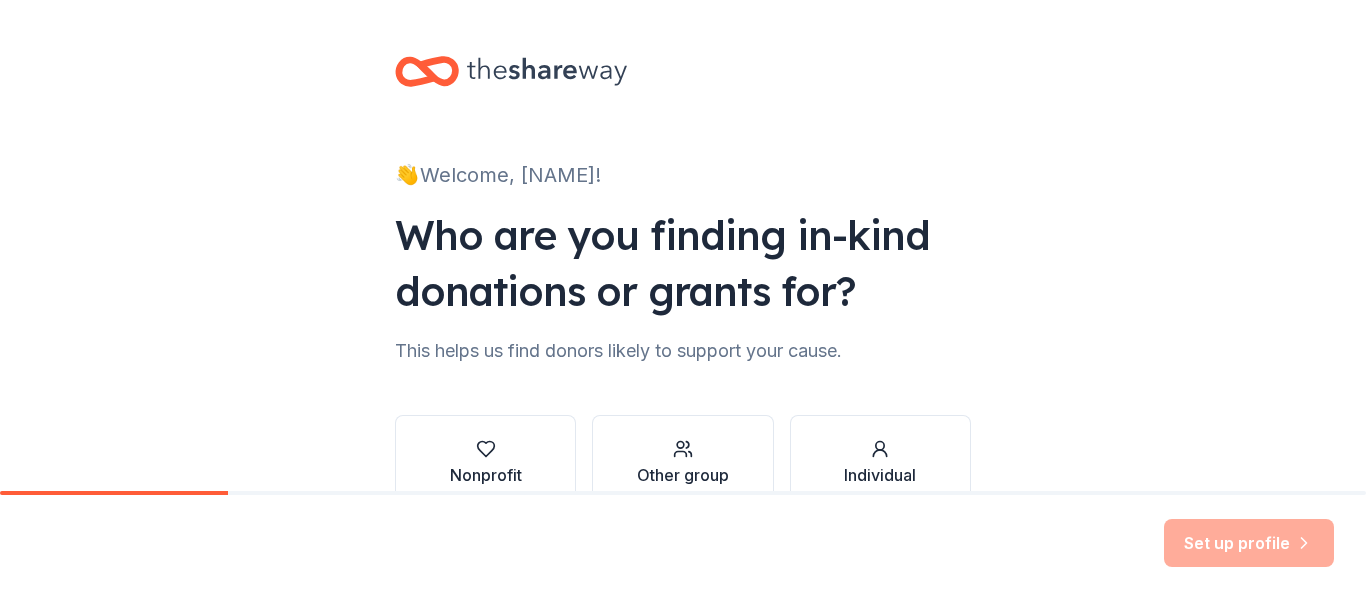 scroll, scrollTop: 0, scrollLeft: 0, axis: both 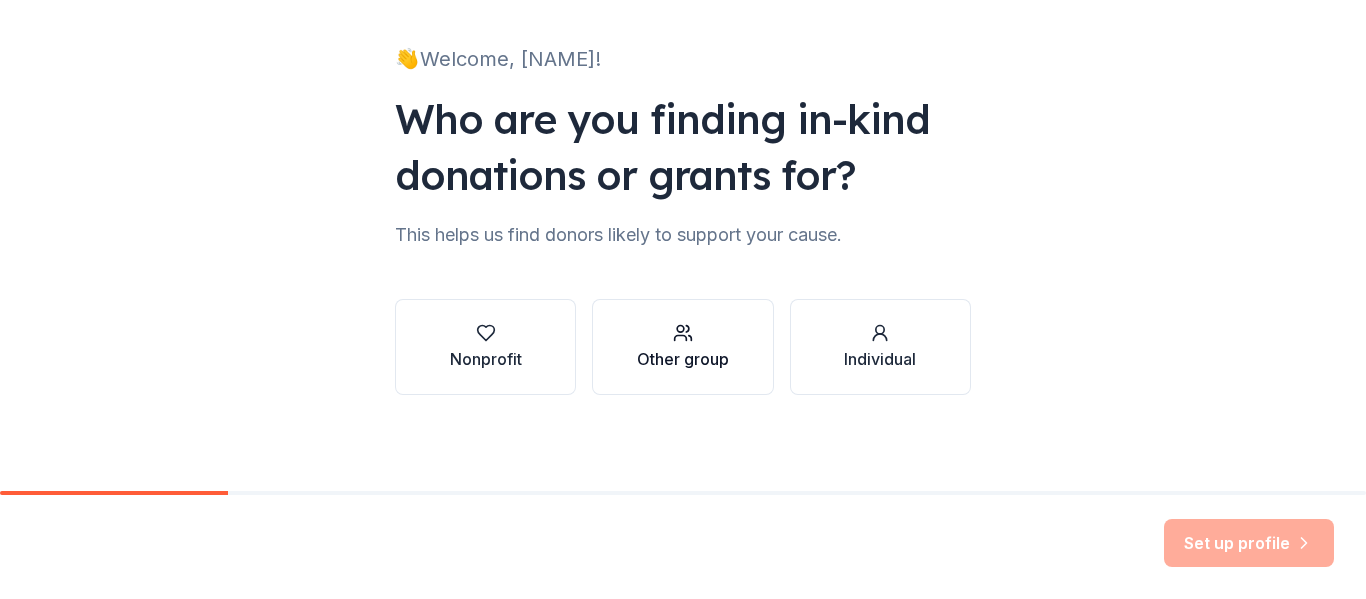 click on "Other group" at bounding box center [683, 359] 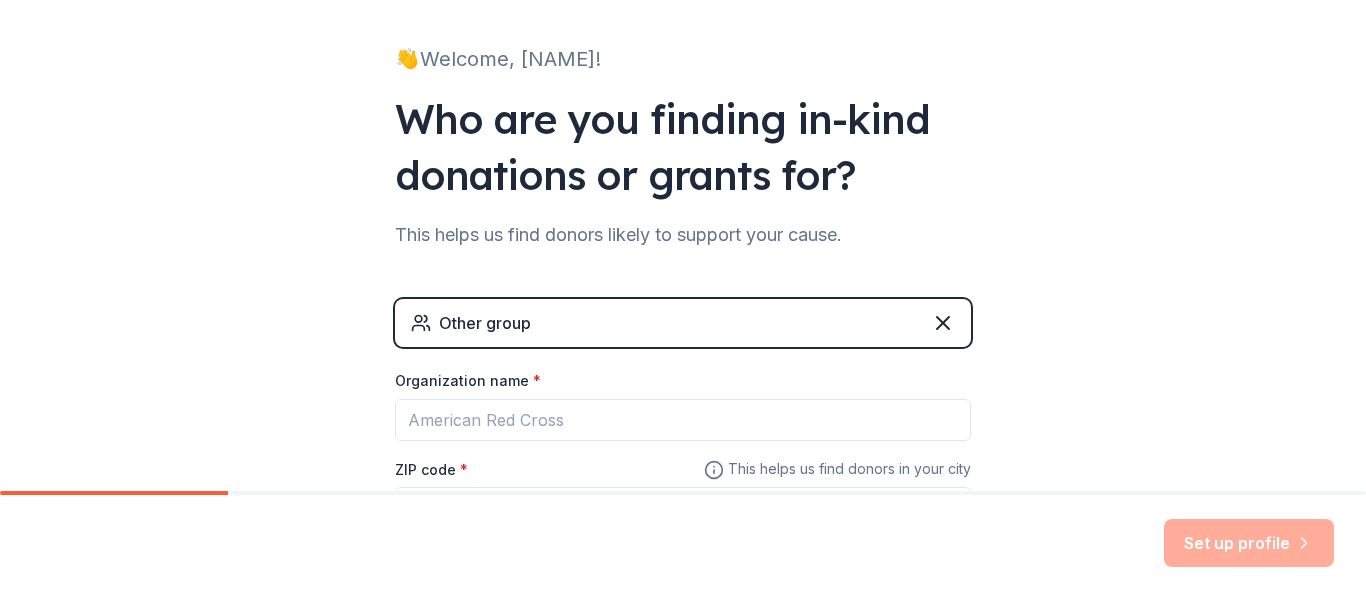 click on "Other group" at bounding box center [683, 323] 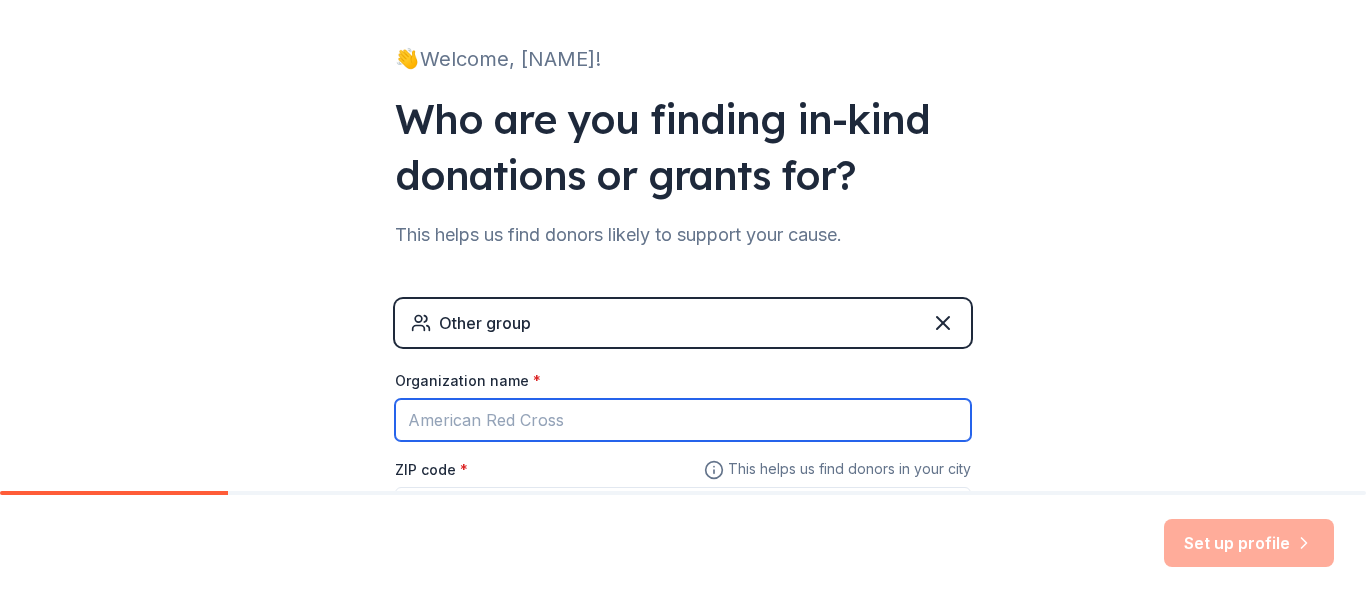 click on "Organization name *" at bounding box center [683, 420] 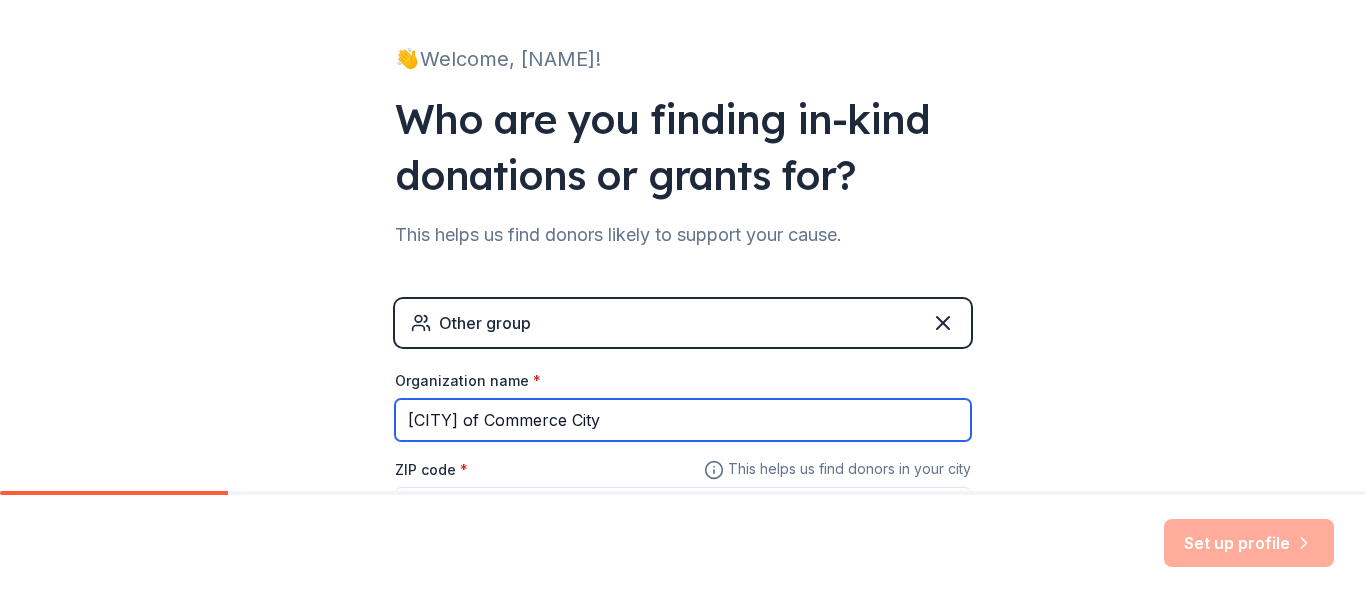 type on "[CITY] of Commerce City" 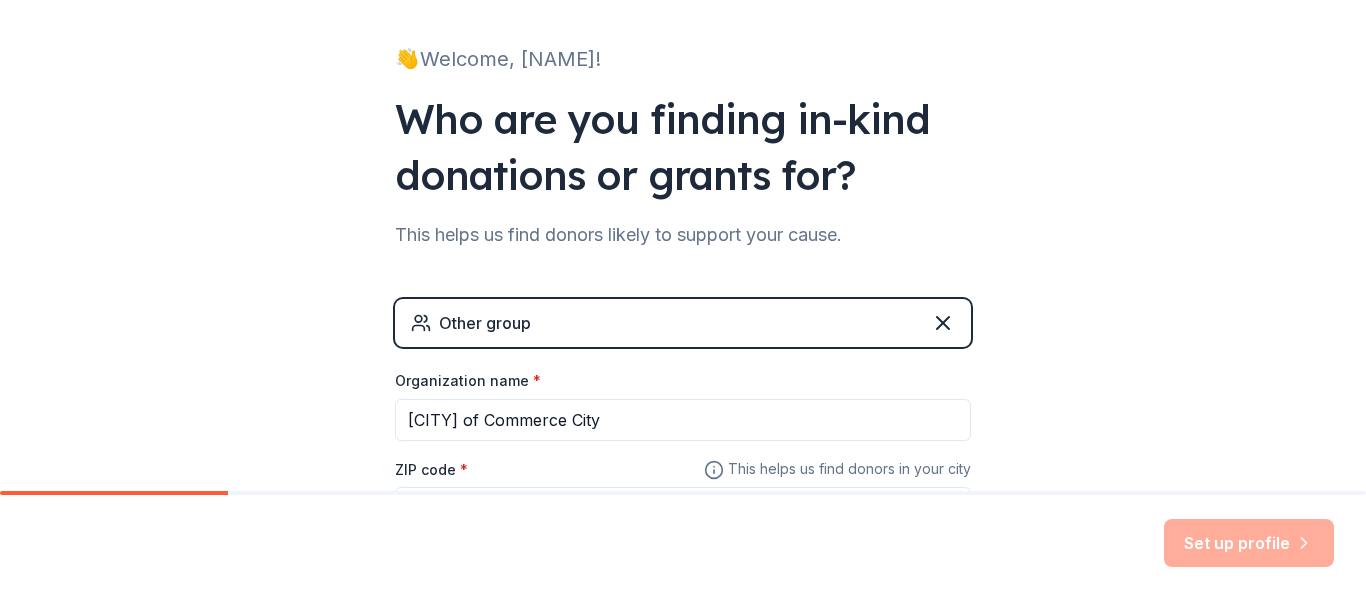 click on "ZIP code *" at bounding box center (683, 492) 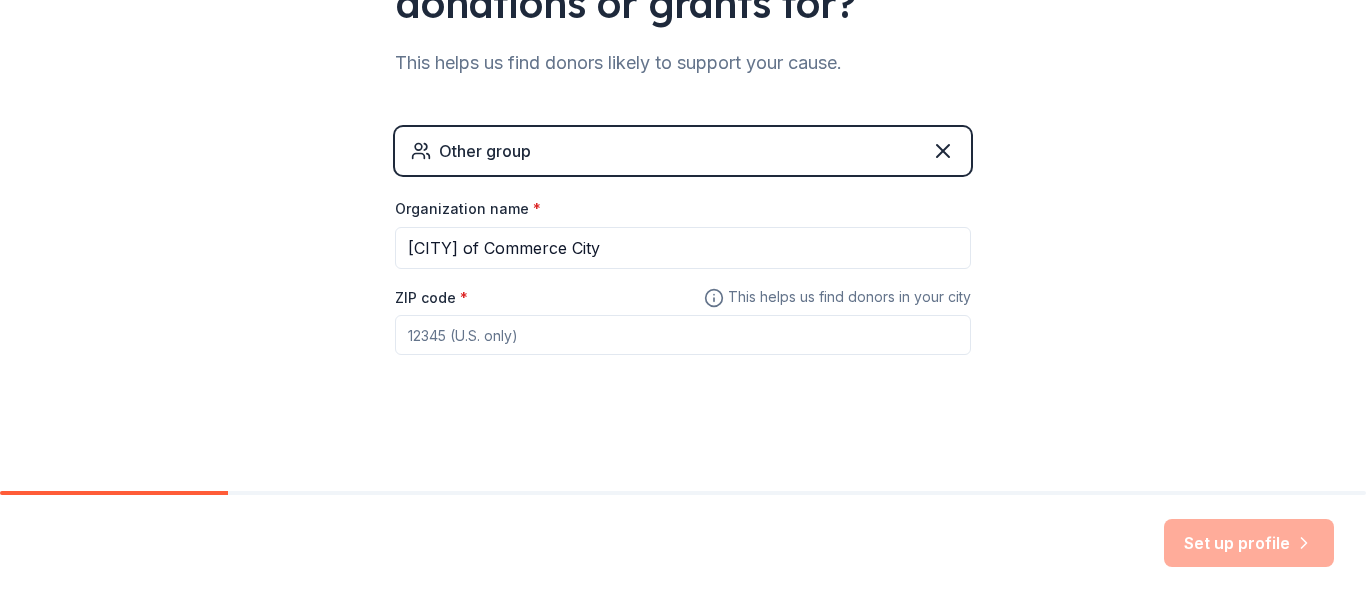 scroll, scrollTop: 288, scrollLeft: 0, axis: vertical 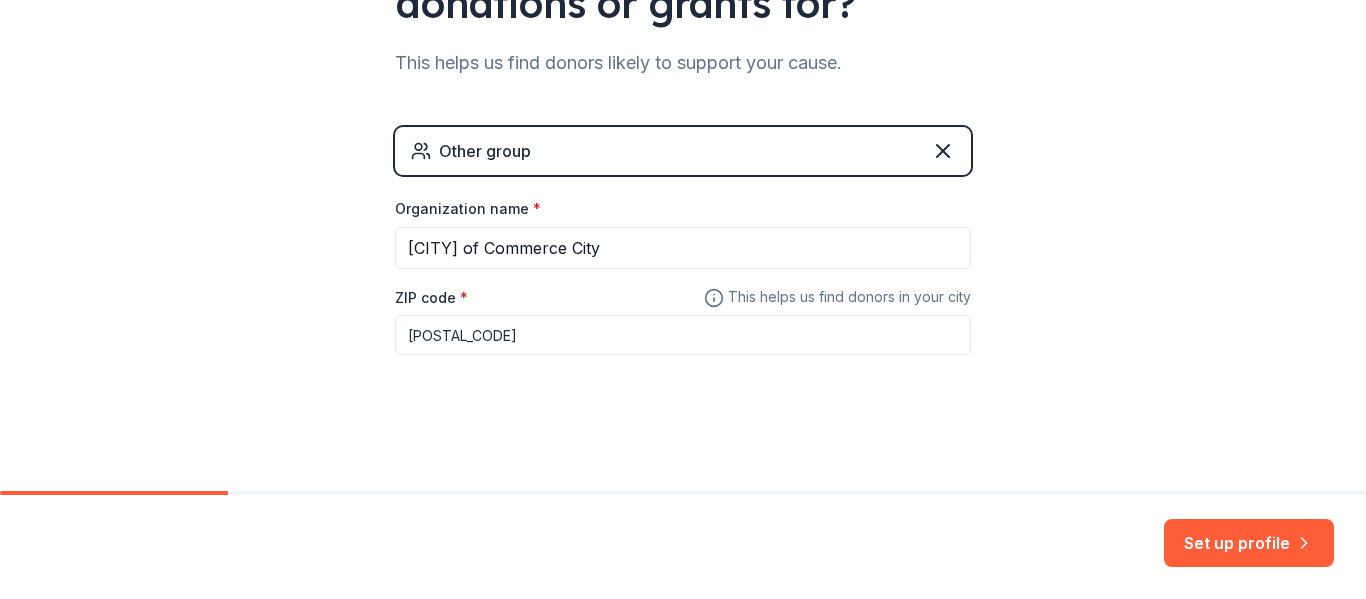 type on "[POSTAL_CODE]" 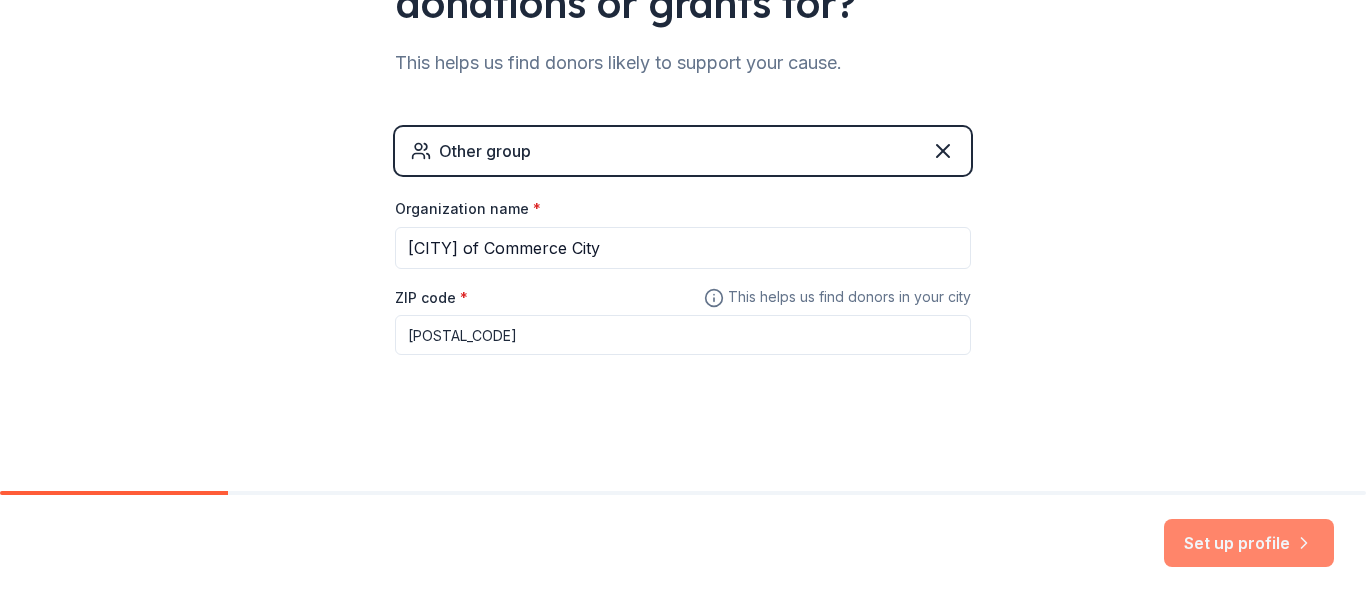 click on "Set up profile" at bounding box center [1249, 543] 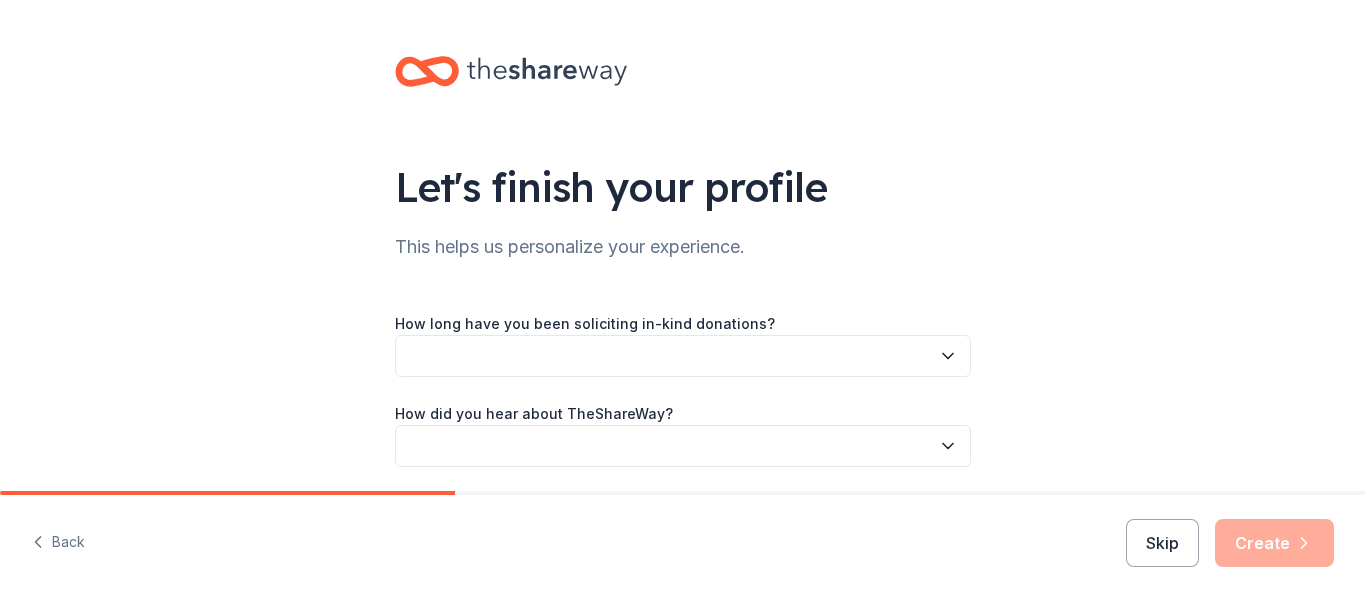click at bounding box center [683, 356] 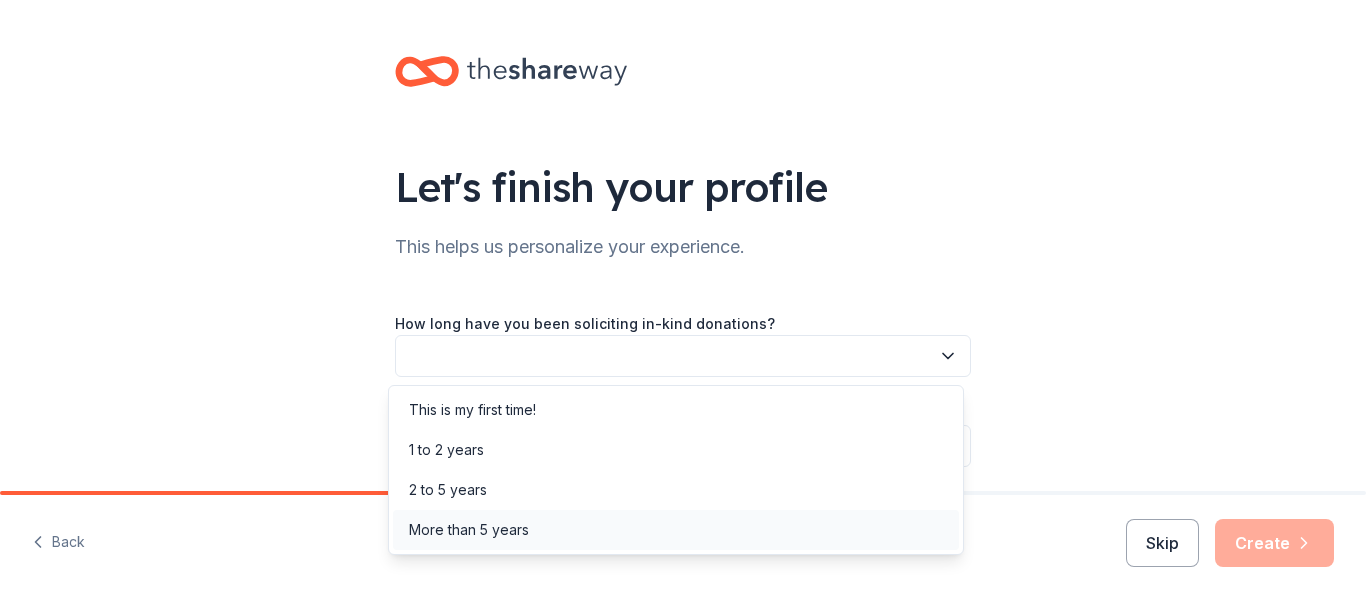 click on "More than 5 years" at bounding box center [676, 530] 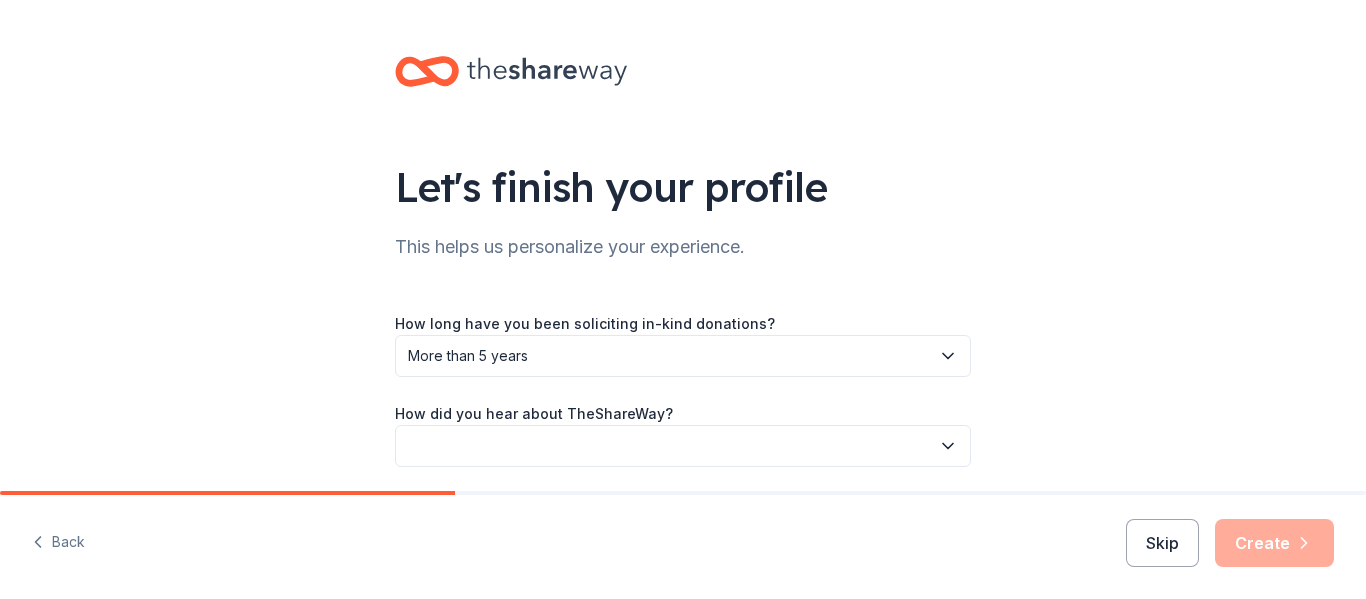 click on "More than 5 years" at bounding box center [669, 356] 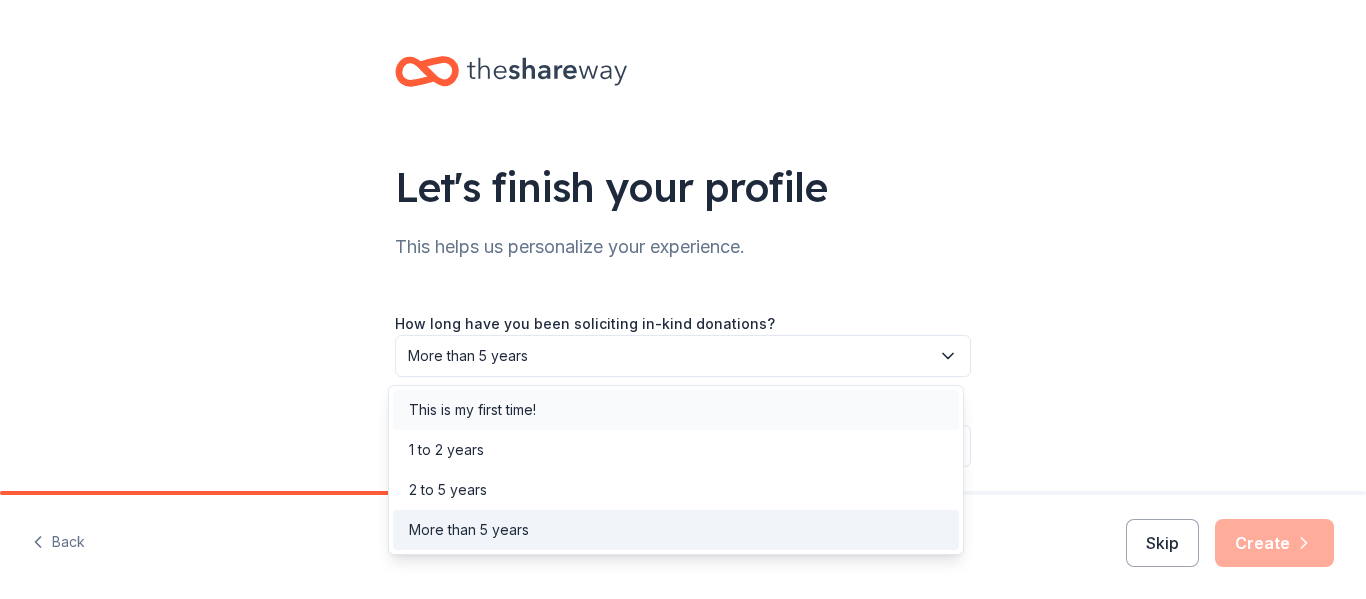 click on "This is my first time!" at bounding box center (472, 410) 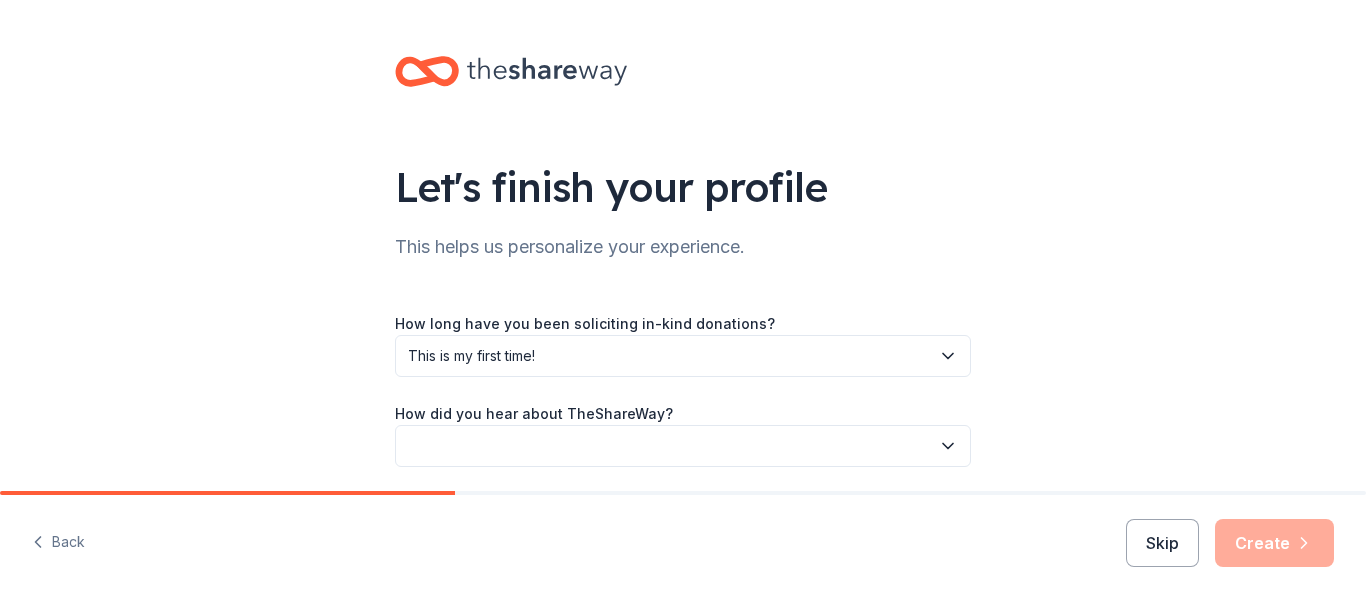 click at bounding box center [683, 446] 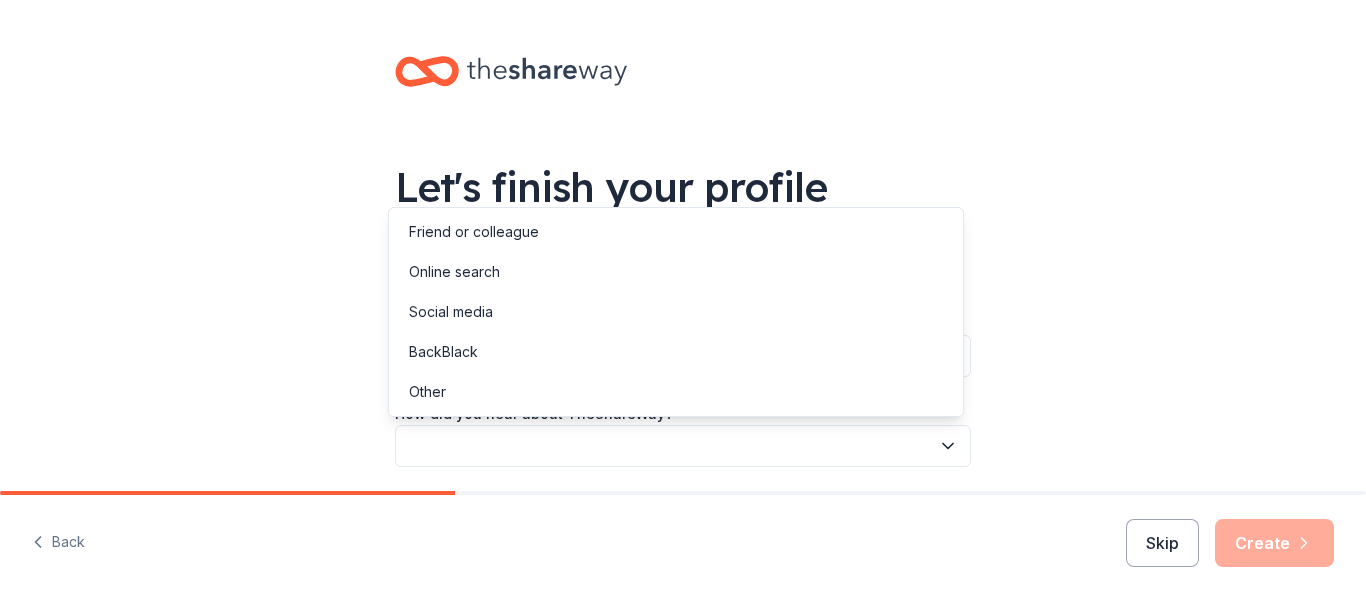 click at bounding box center (683, 446) 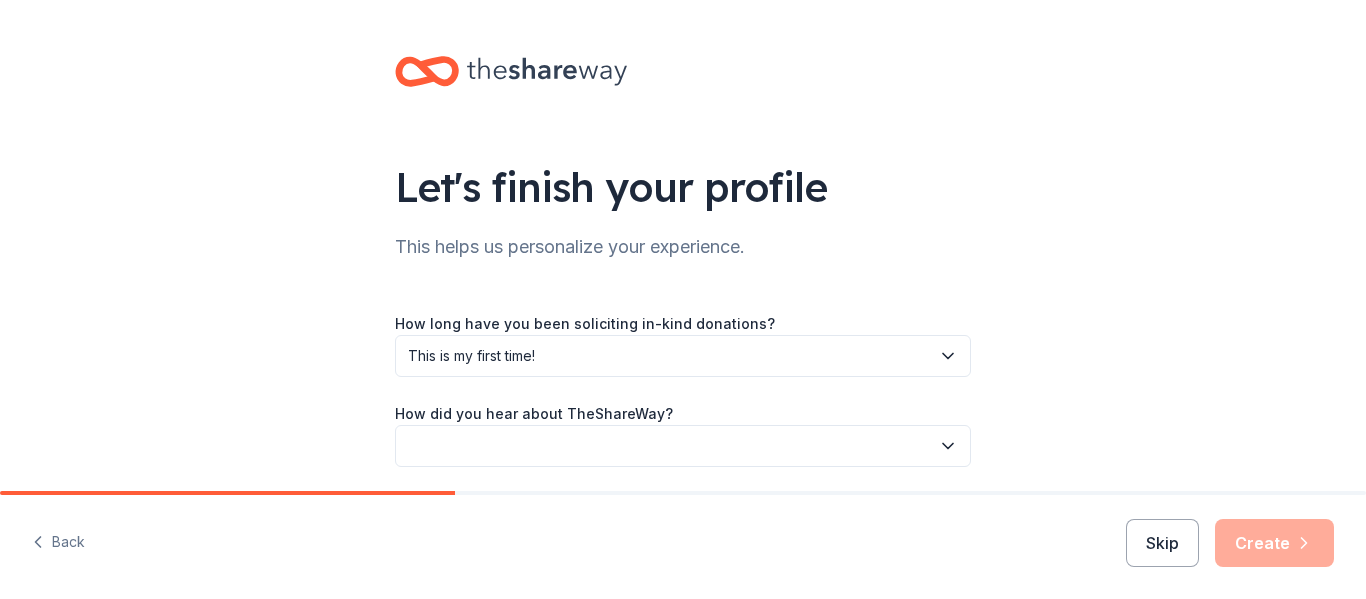 click at bounding box center (683, 446) 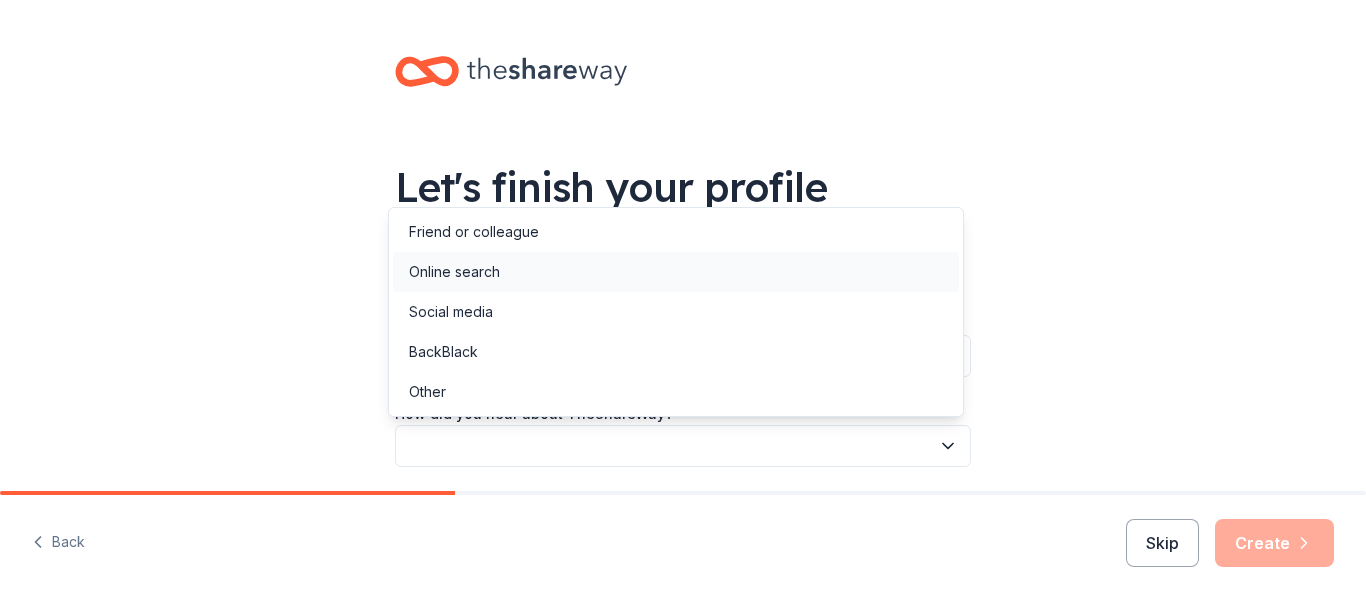 click on "Online search" at bounding box center (676, 272) 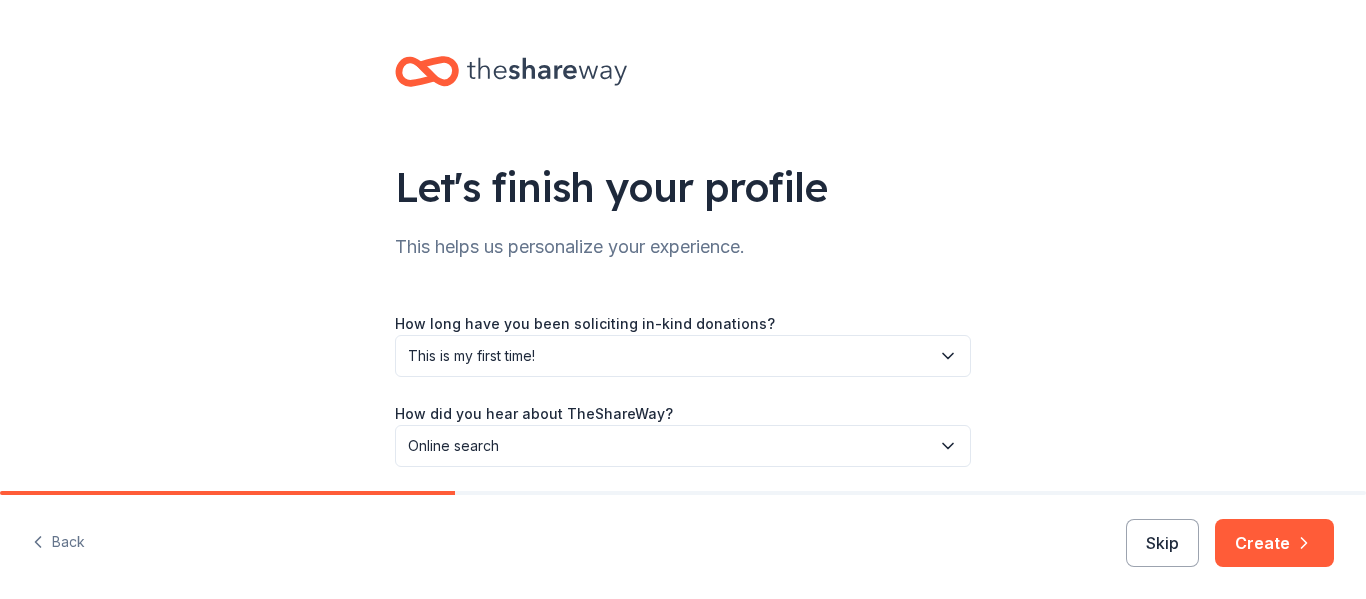 scroll, scrollTop: 72, scrollLeft: 0, axis: vertical 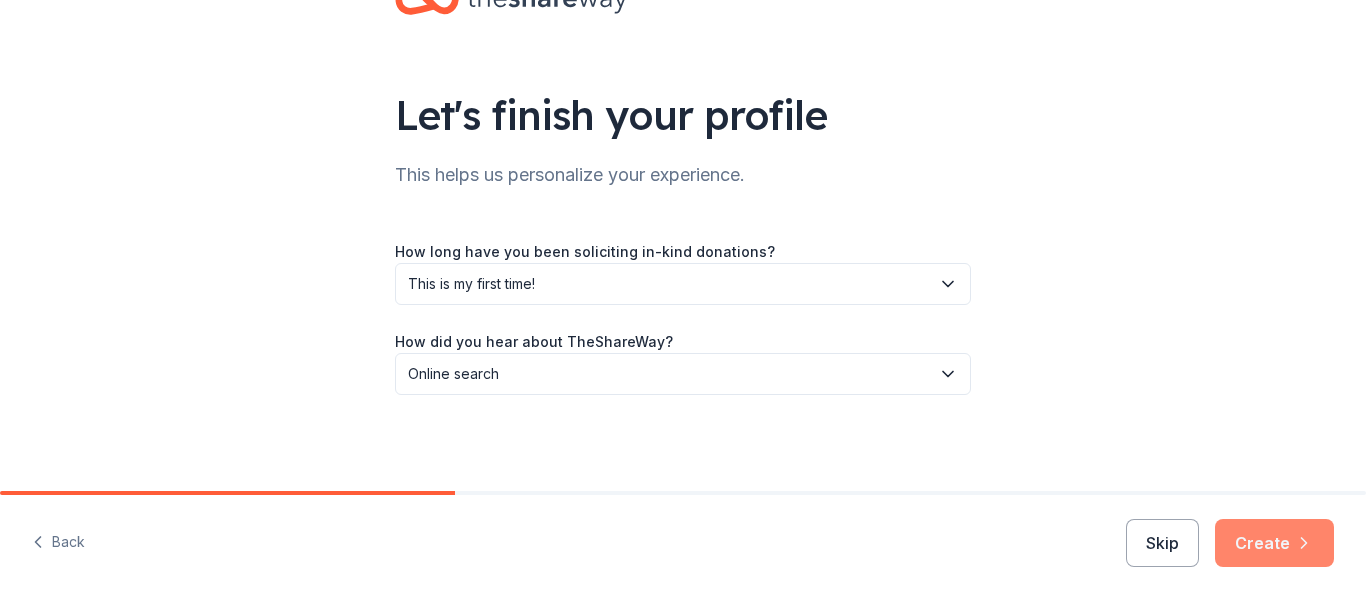 click on "Create" at bounding box center [1274, 543] 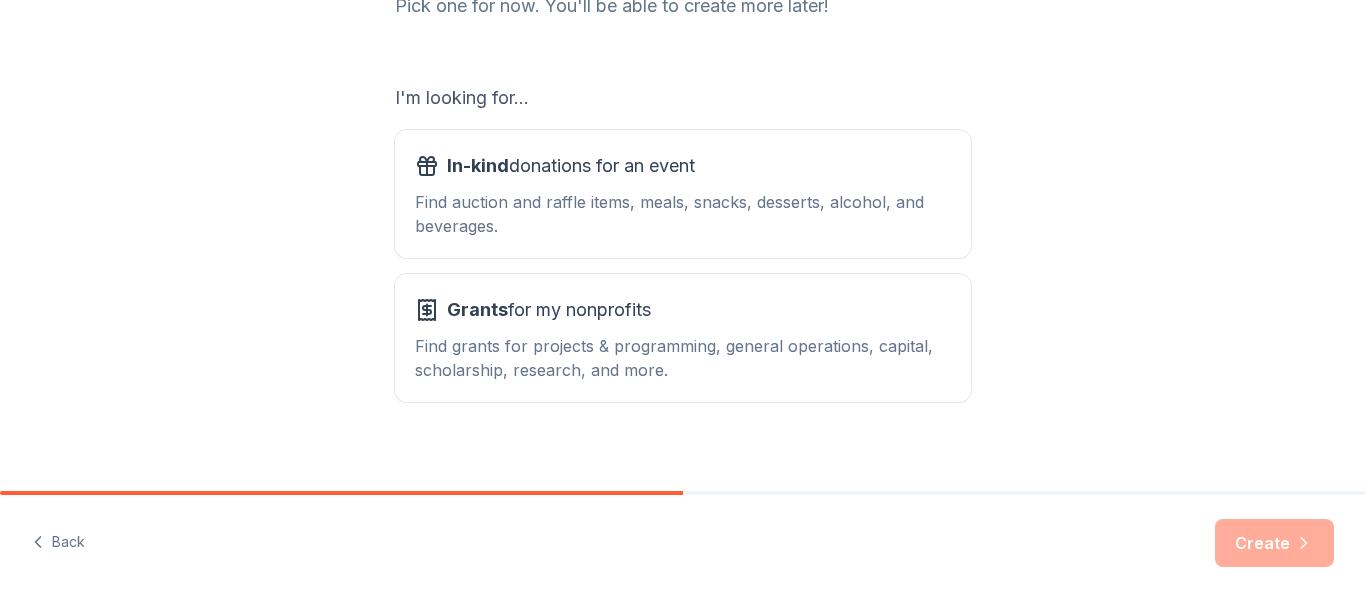 scroll, scrollTop: 298, scrollLeft: 0, axis: vertical 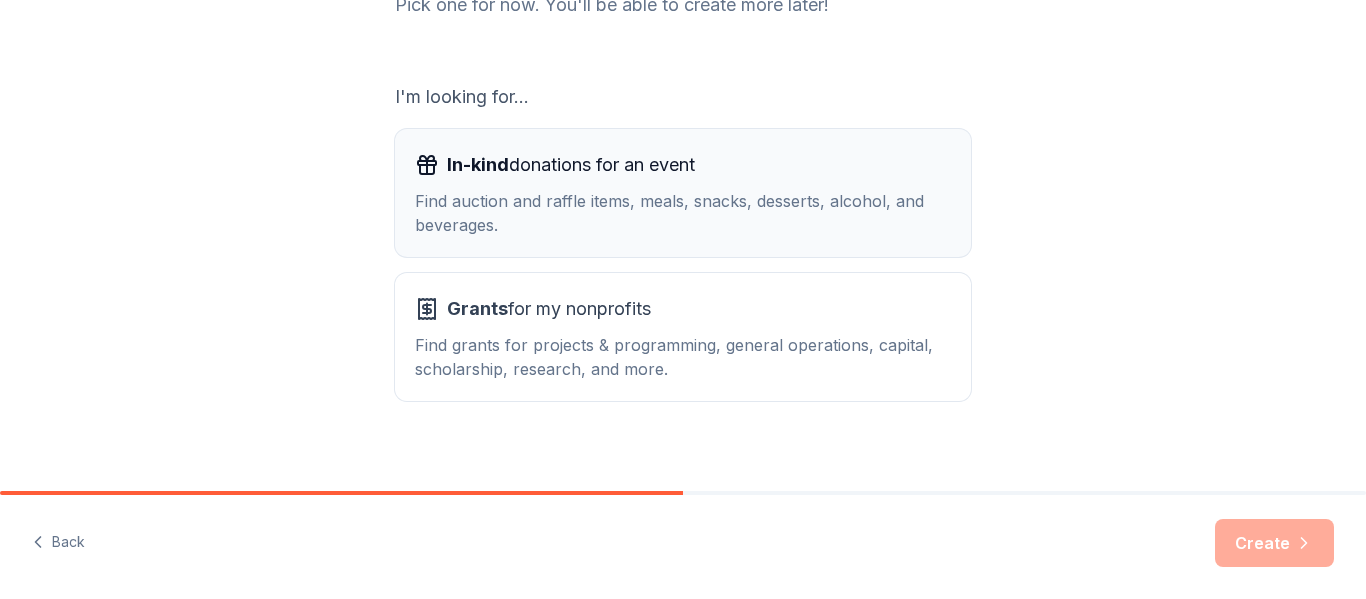 click on "Find auction and raffle items, meals, snacks, desserts, alcohol, and beverages." at bounding box center [683, 213] 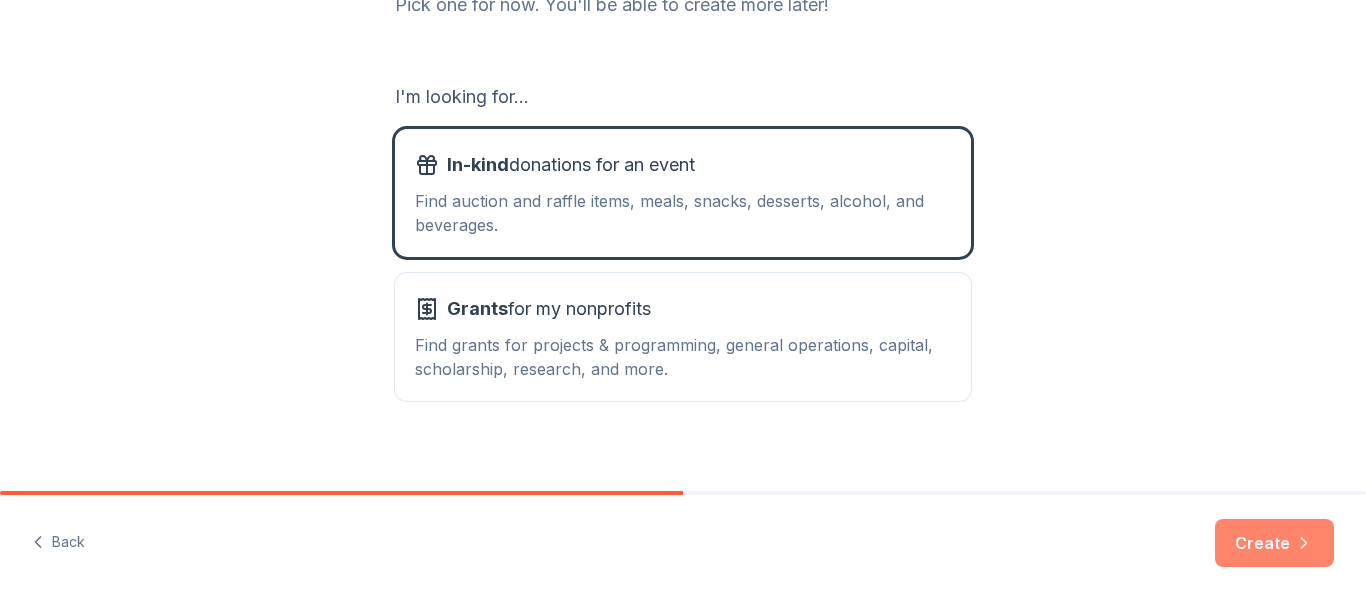 click on "Create" at bounding box center (1274, 543) 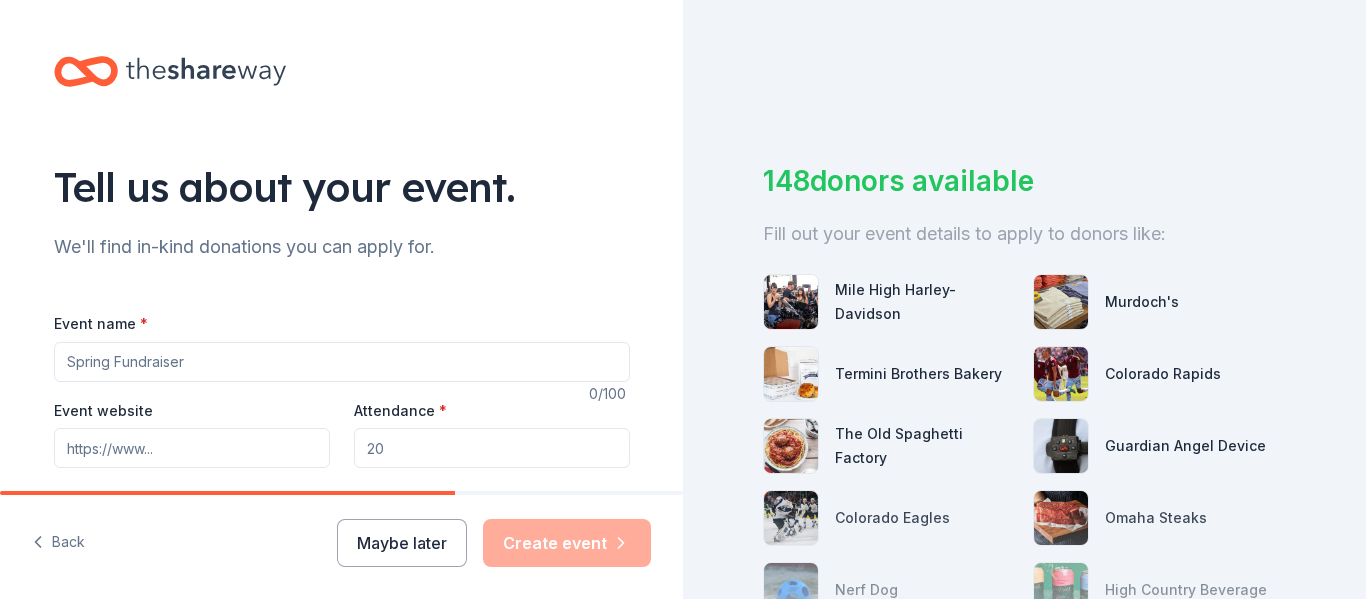 click on "Event name *" at bounding box center (342, 362) 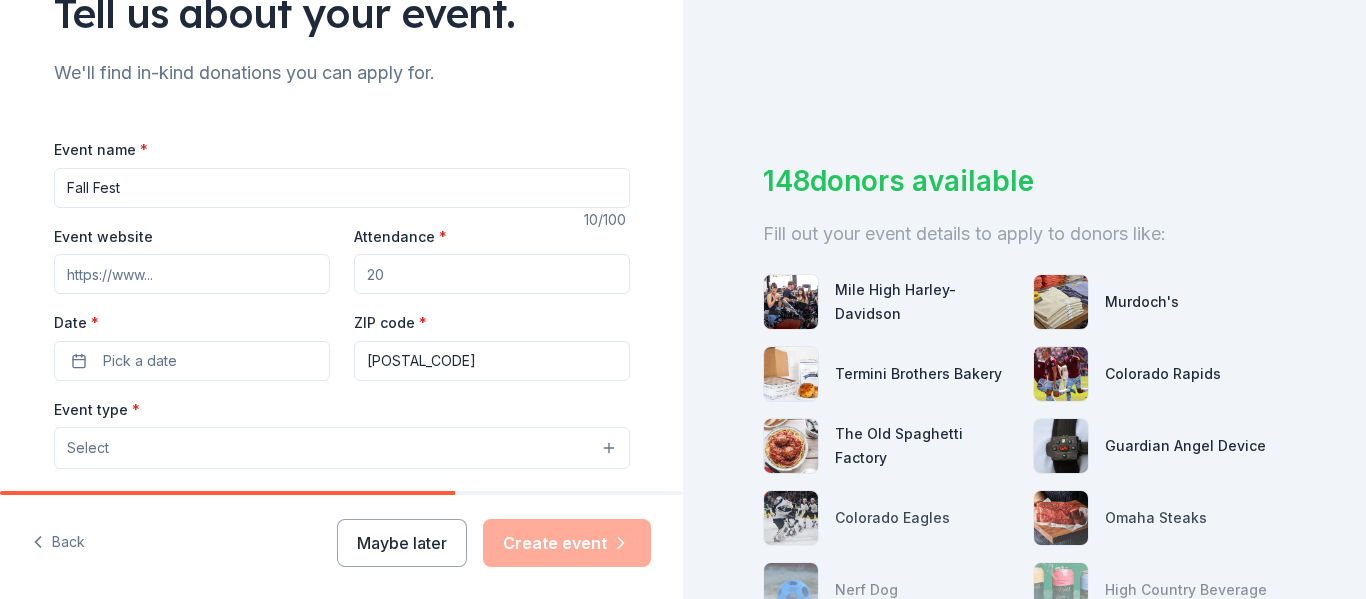 scroll, scrollTop: 174, scrollLeft: 0, axis: vertical 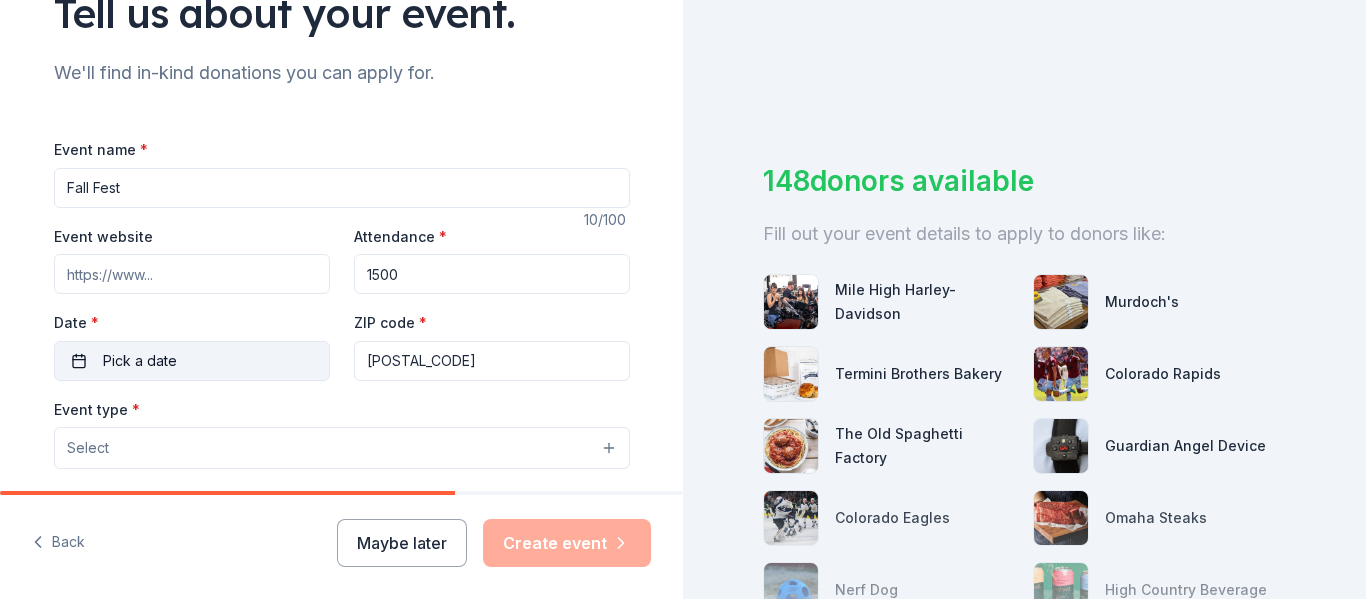 type on "1500" 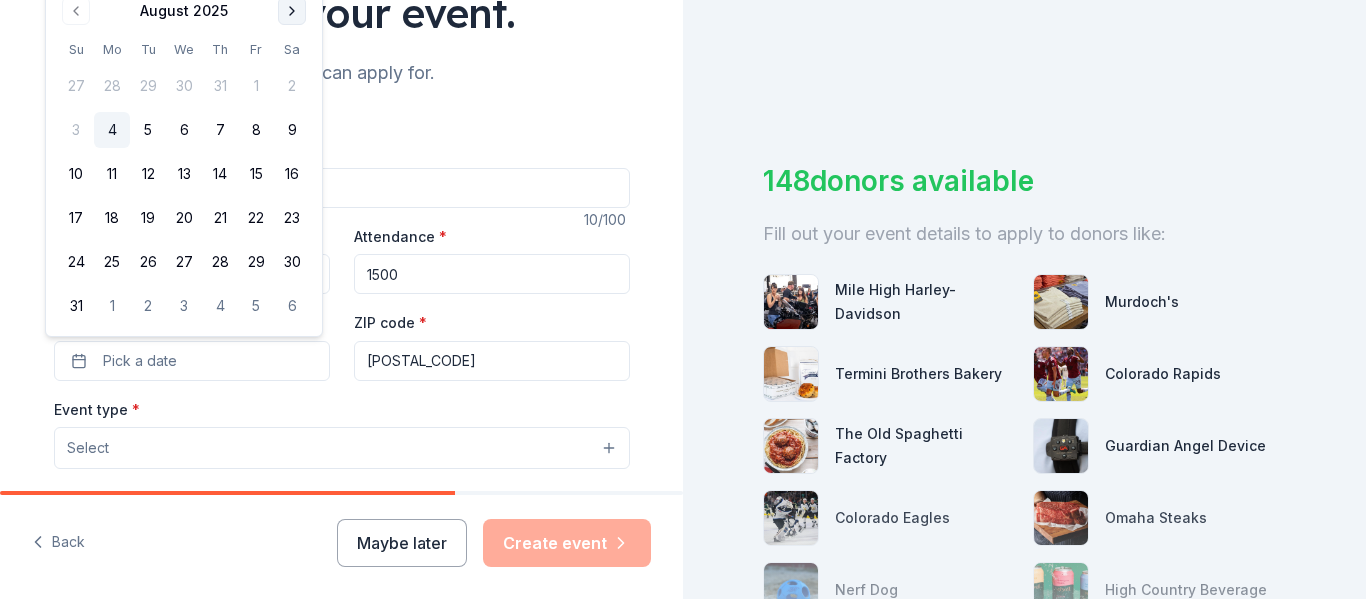 click at bounding box center (292, 11) 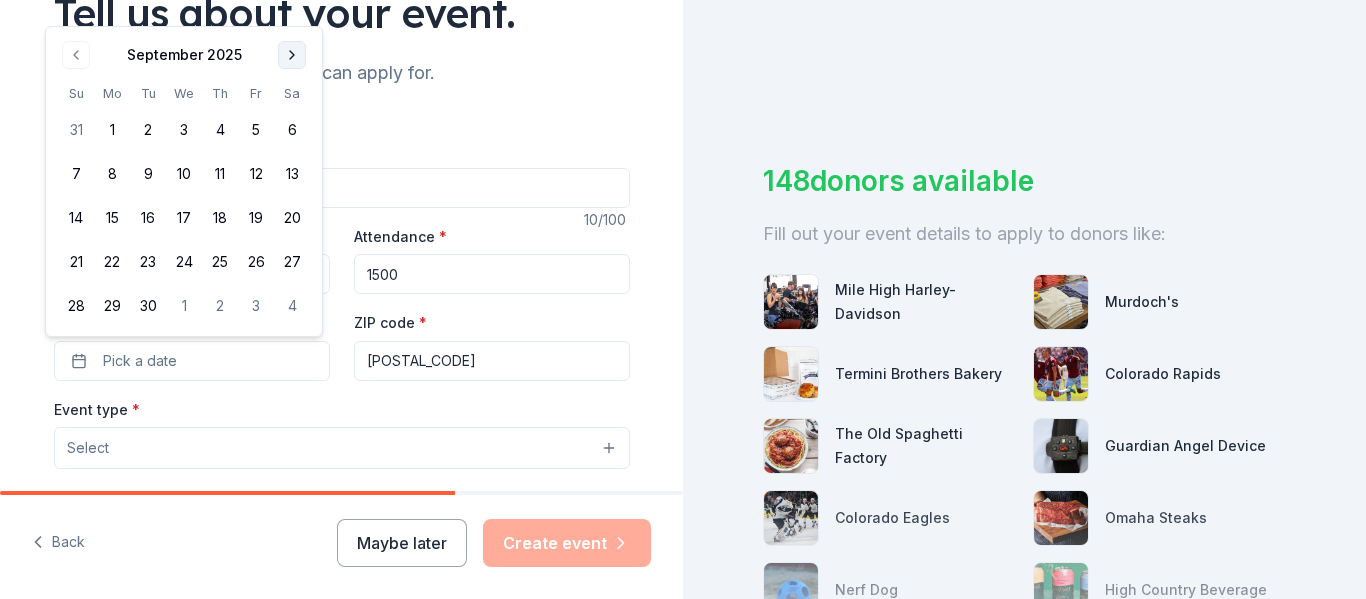 click at bounding box center [292, 55] 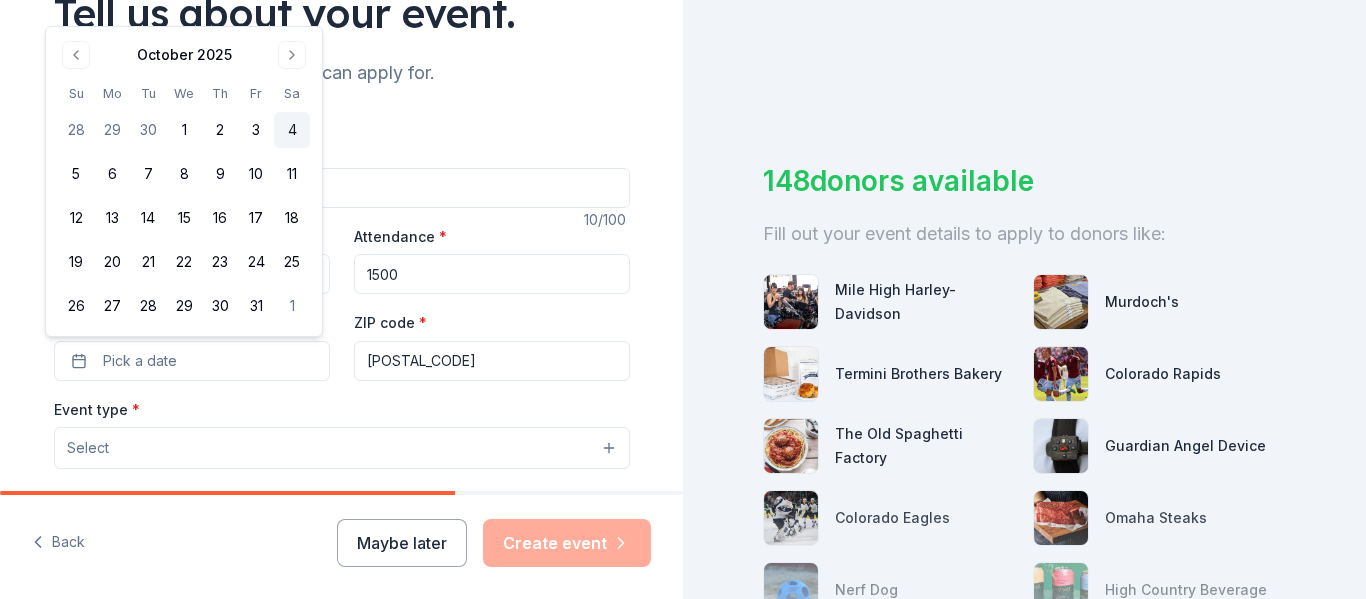 click on "4" at bounding box center [292, 130] 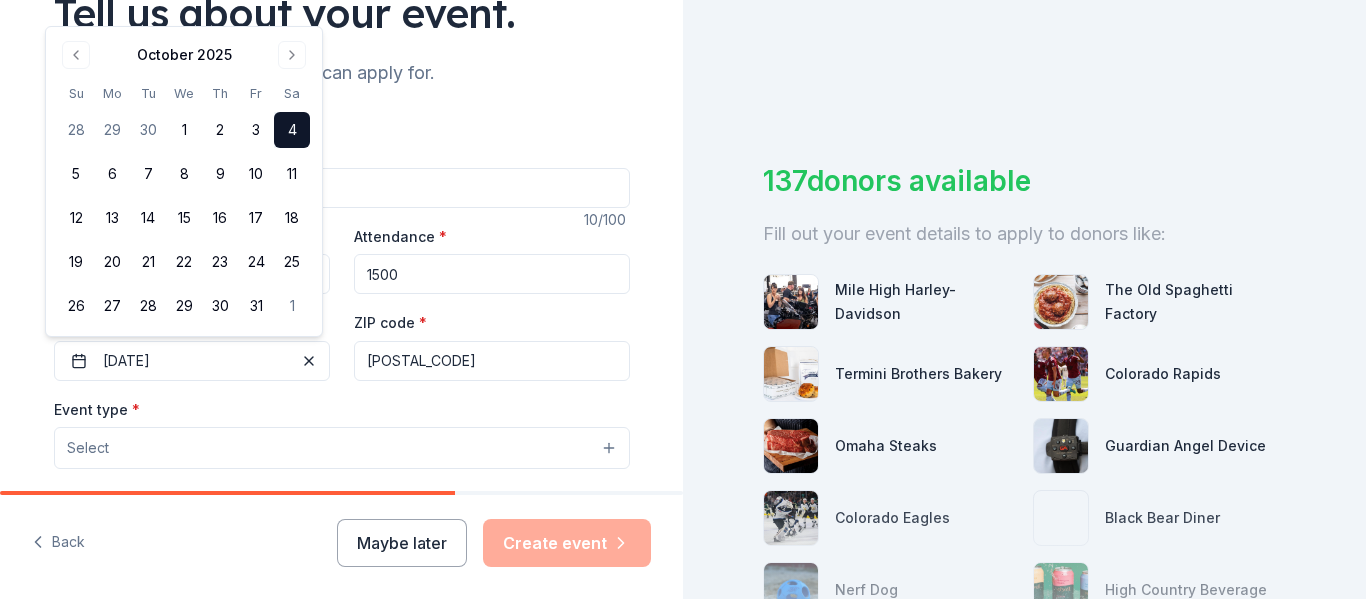 click on "Event name * Fall Fest 10 /100 Event website Attendance * 1500 Date * 10/04/2025 ZIP code * [ZIP] Event type * Select Demographic Select We use this information to help brands find events with their target demographic to sponsor their products. Mailing address Apt/unit Description What are you looking for? * Auction &amp; raffle Meals Snacks Desserts Alcohol Beverages Send me reminders Email me reminders of donor application deadlines Recurring event" at bounding box center (342, 583) 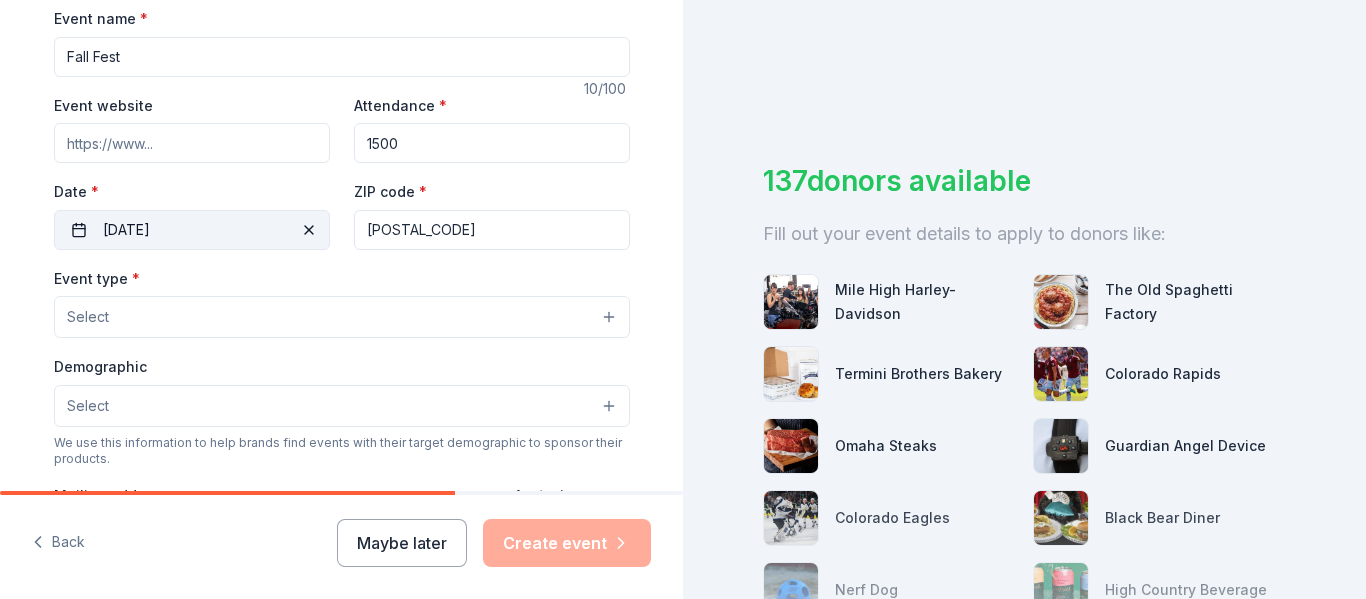 scroll, scrollTop: 306, scrollLeft: 0, axis: vertical 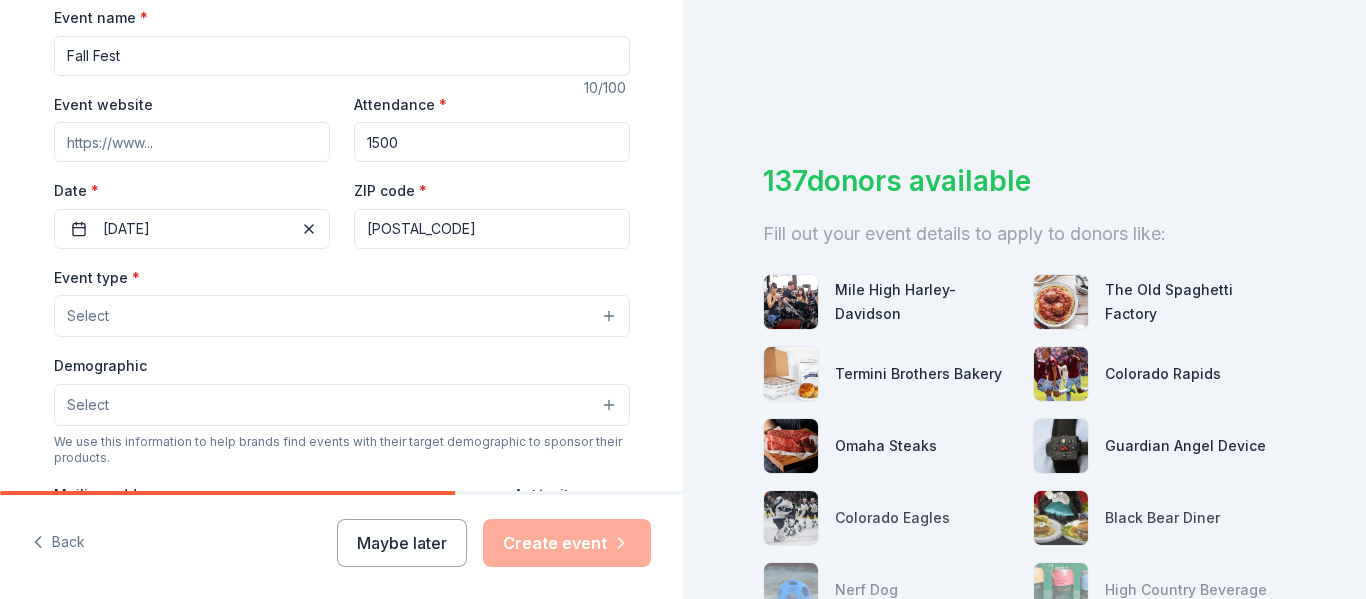 click on "Select" at bounding box center [342, 316] 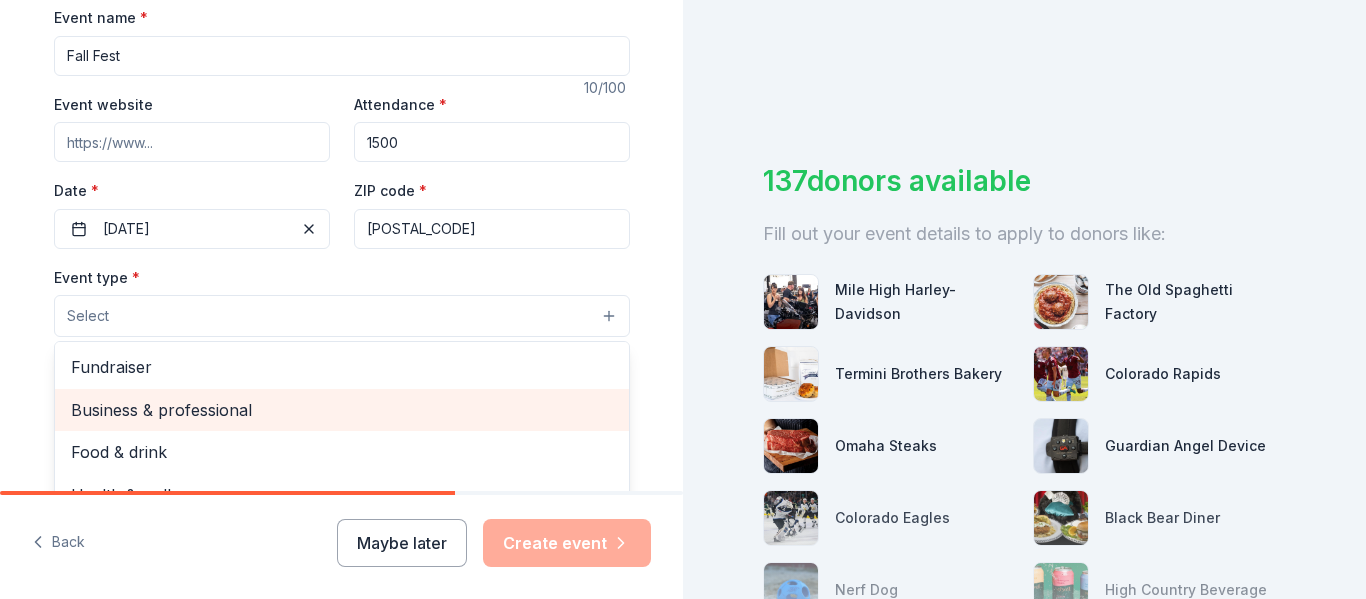 scroll, scrollTop: 67, scrollLeft: 0, axis: vertical 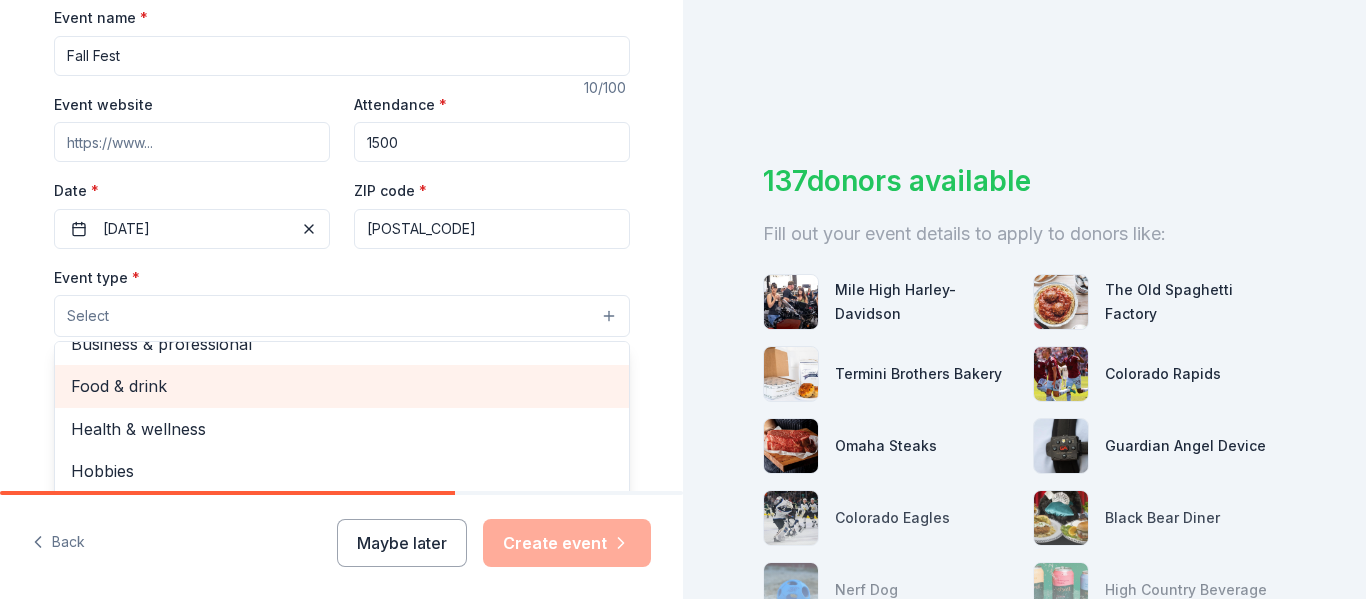 click on "Food & drink" at bounding box center [342, 386] 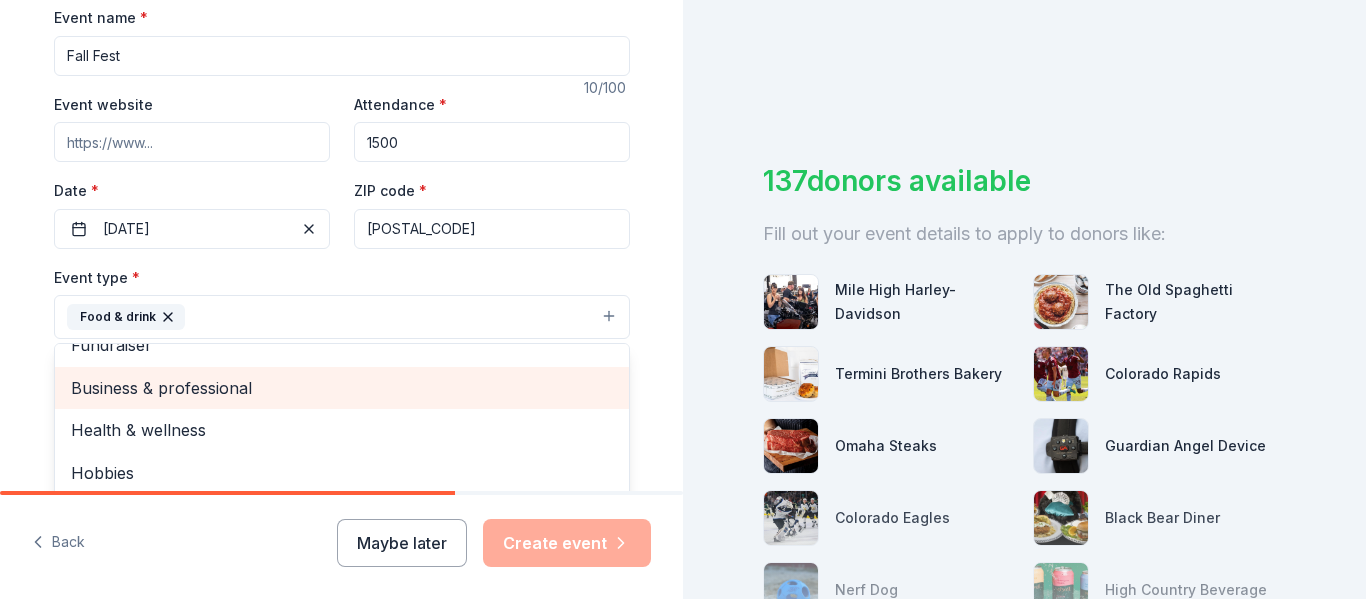 scroll, scrollTop: 0, scrollLeft: 0, axis: both 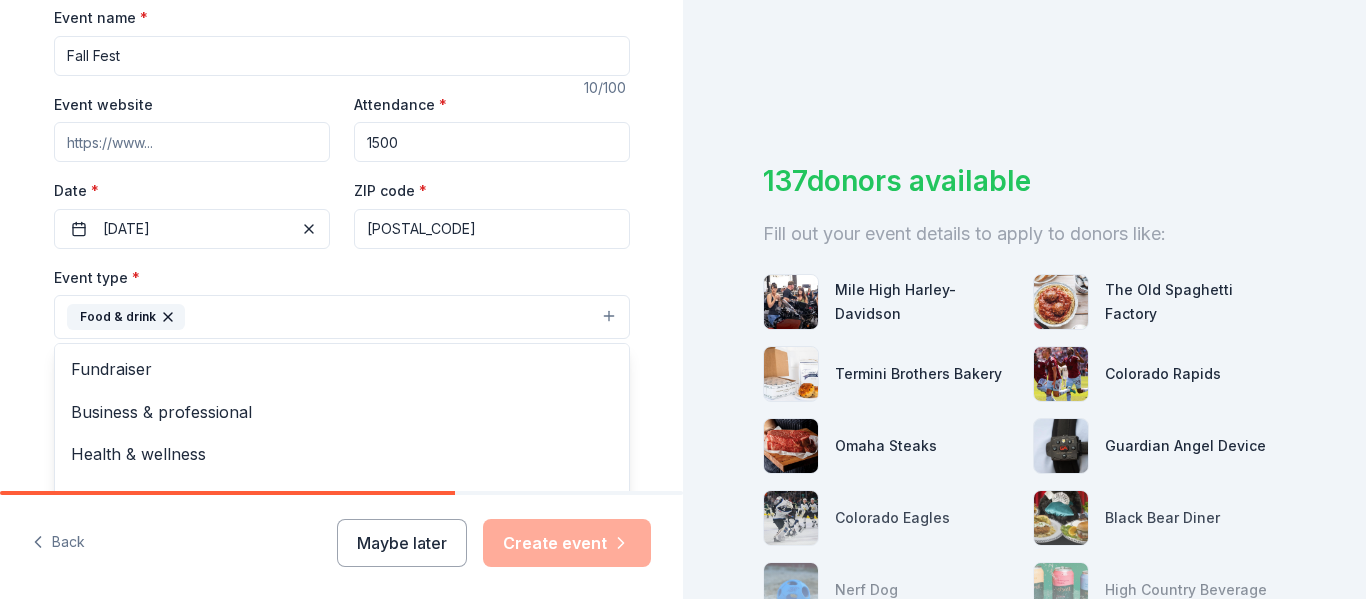 click on "Event type * Food & drink Fundraiser Business & professional Health & wellness Hobbies Music Performing & visual arts" at bounding box center [342, 302] 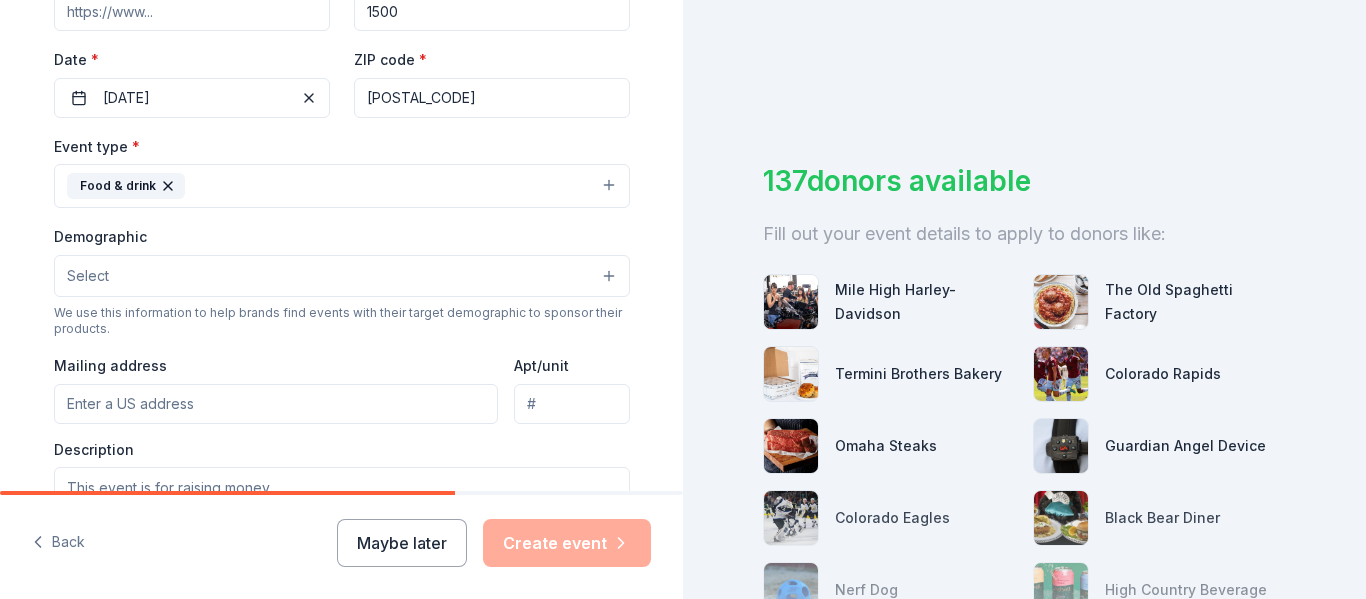 scroll, scrollTop: 437, scrollLeft: 0, axis: vertical 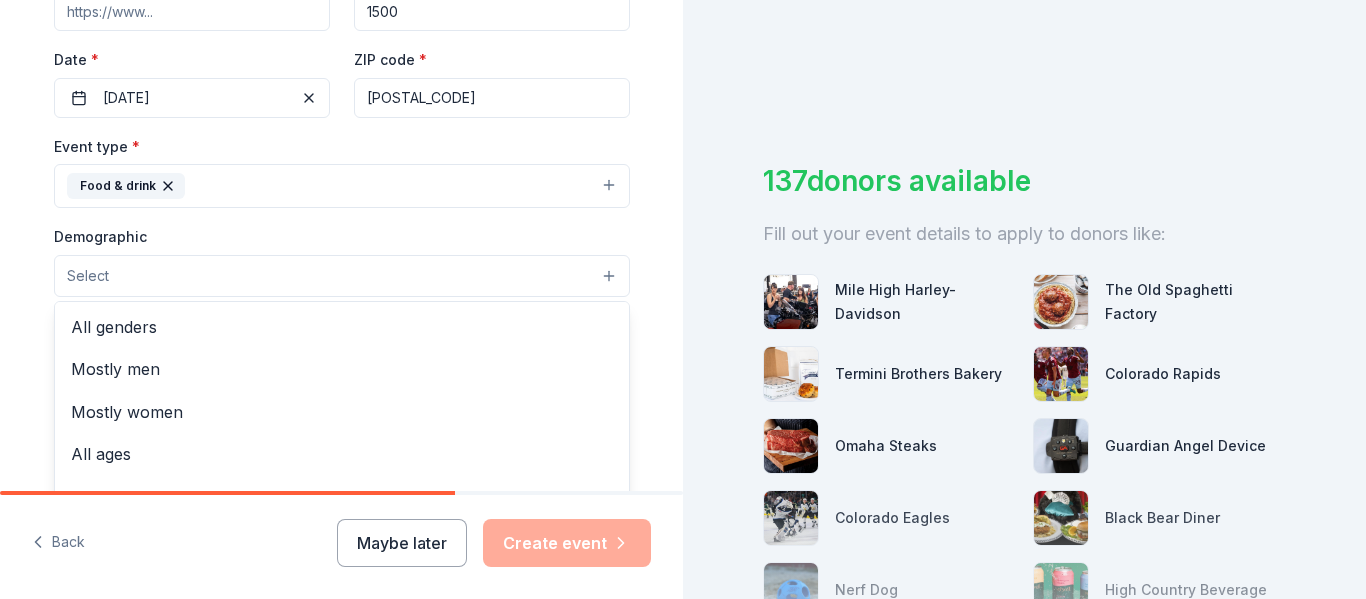 click on "Select" at bounding box center (342, 276) 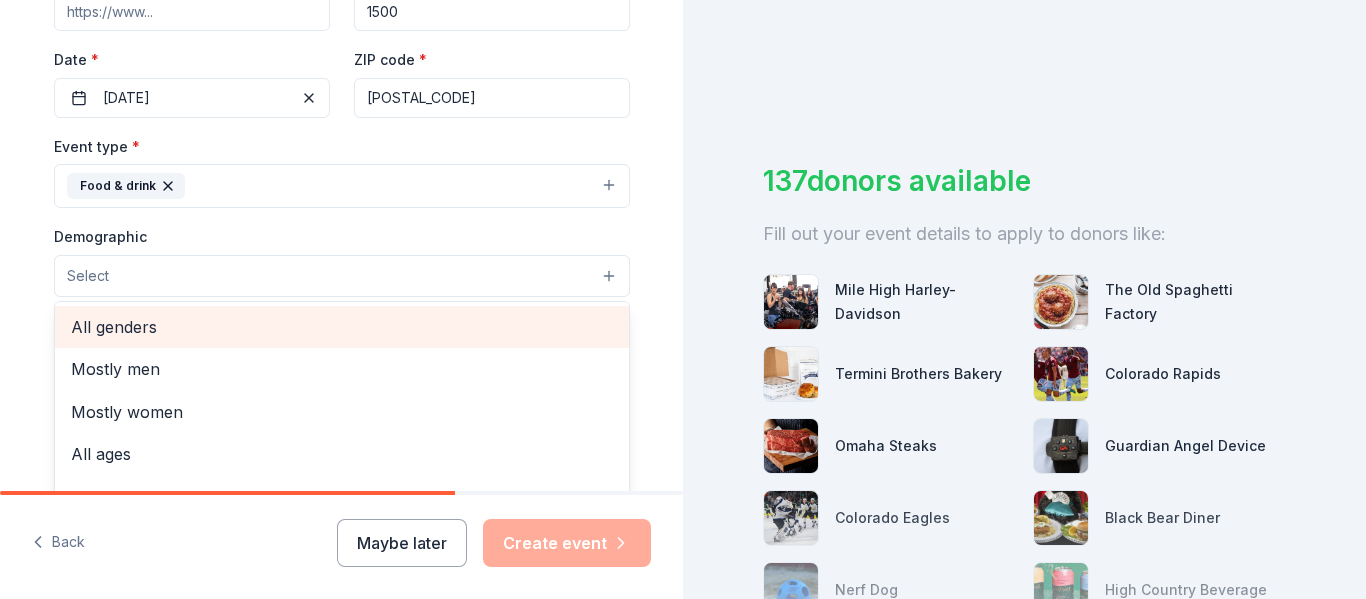 click on "All genders" at bounding box center (342, 327) 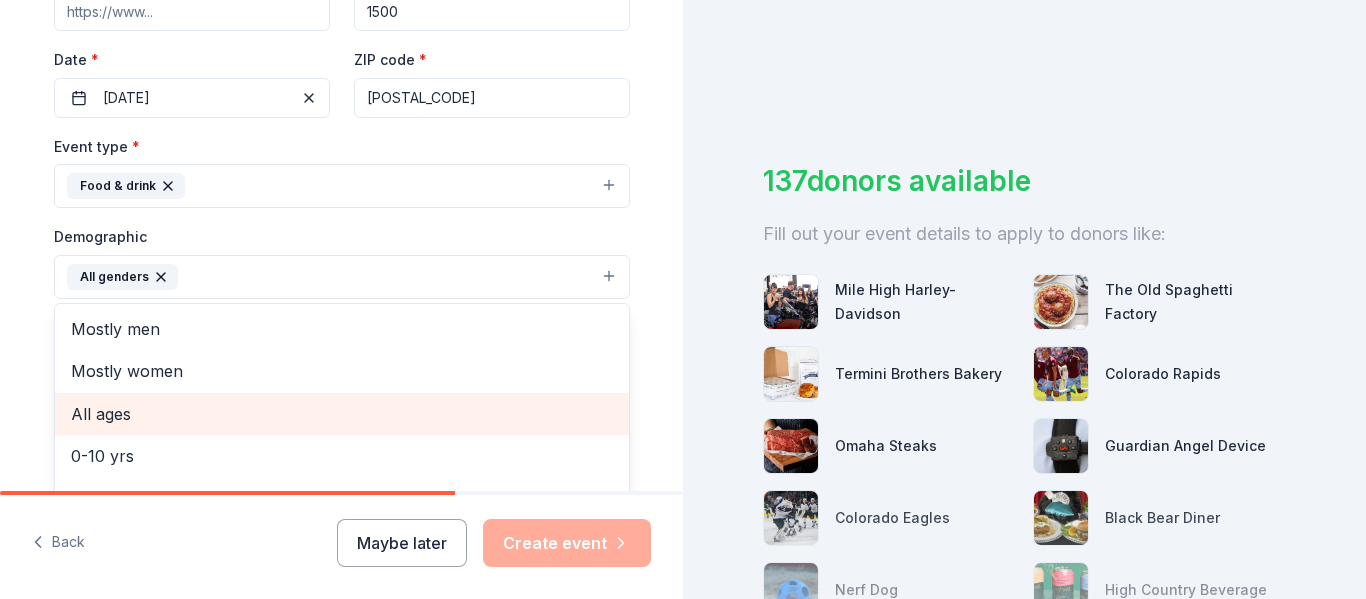 click on "All ages" at bounding box center [342, 414] 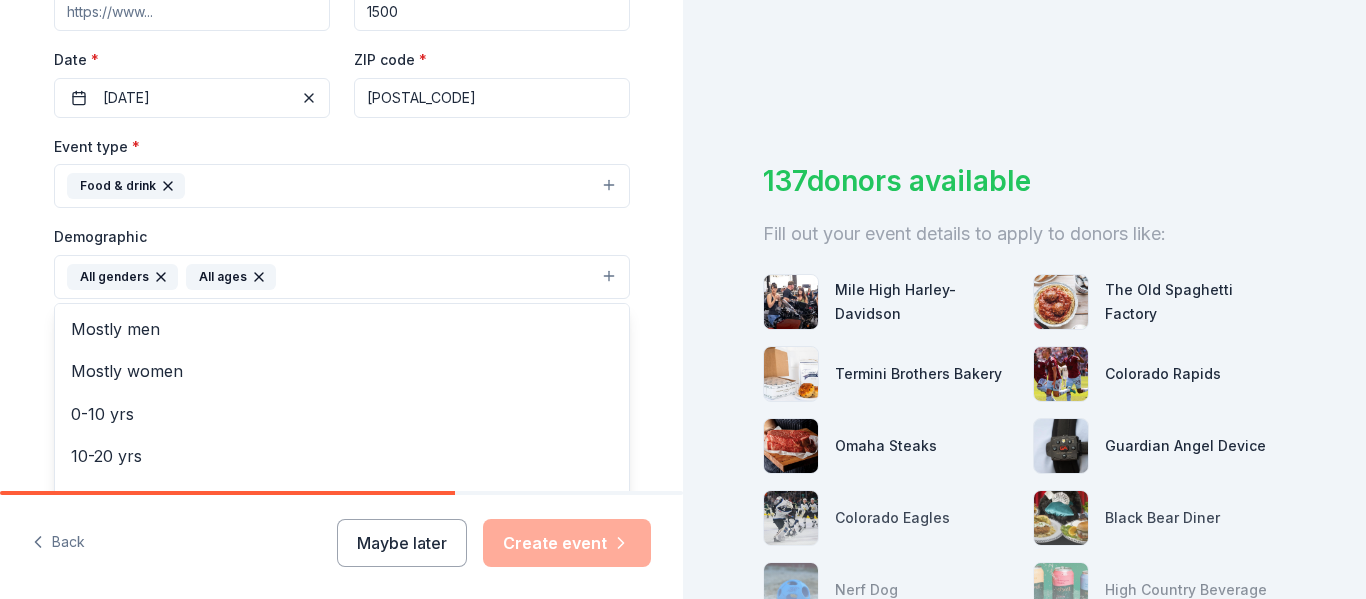 click on "Tell us about your event. We'll find in-kind donations you can apply for. Event name * Fall Fest [NUMBER] /100 Event website Attendance * 1500 Date * [DATE] ZIP code * [ZIP] Event type * Food & drink Demographic All genders All ages Mostly men Mostly women 0-10 yrs 10-20 yrs 20-30 yrs 30-40 yrs 40-50 yrs 50-60 yrs 60-70 yrs 70-80 yrs 80+ yrs We use this information to help brands find events with their target demographic to sponsor their products. Mailing address Apt/unit Description What are you looking for? * Auction & raffle Meals Snacks Desserts Alcohol Beverages Send me reminders Email me reminders of donor application deadlines Recurring event" at bounding box center [342, 230] 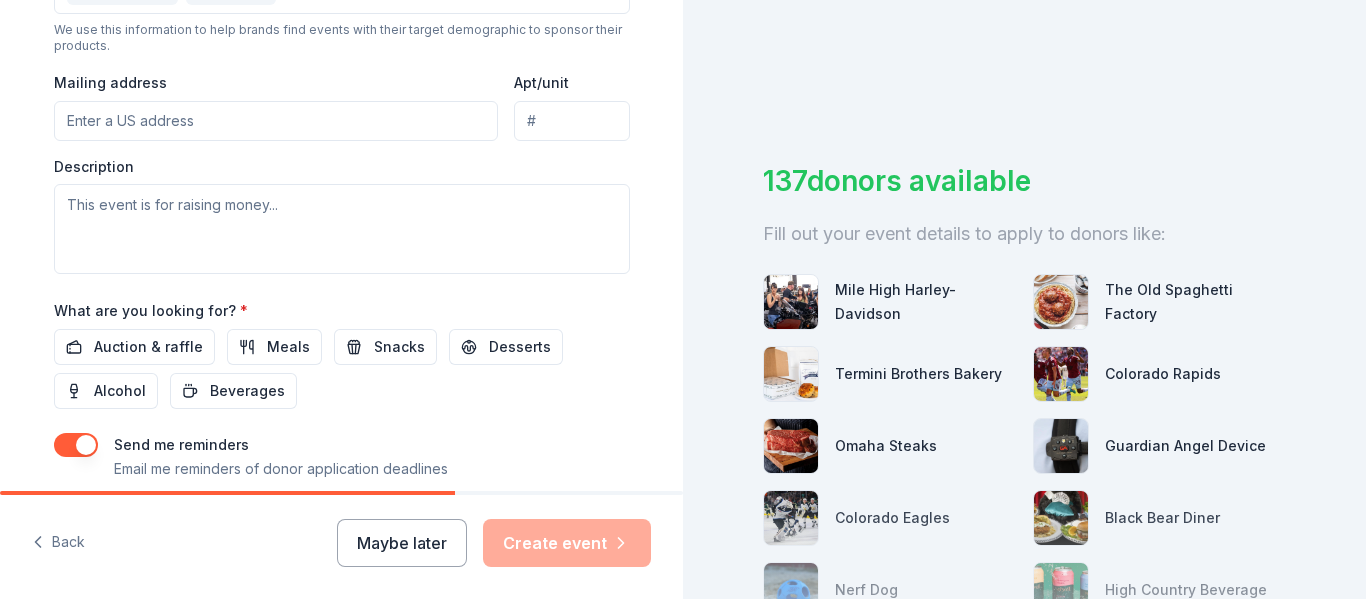 scroll, scrollTop: 722, scrollLeft: 0, axis: vertical 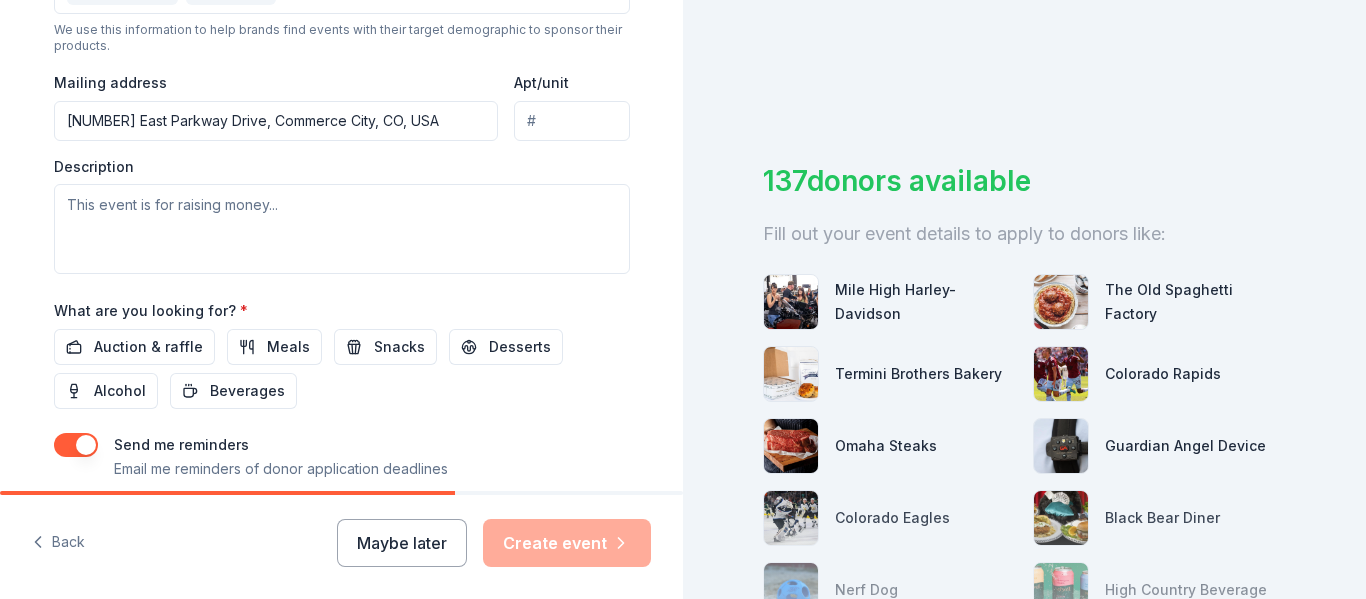type on "[NUMBER] [STREET], [CITY], [STATE], [ZIP]" 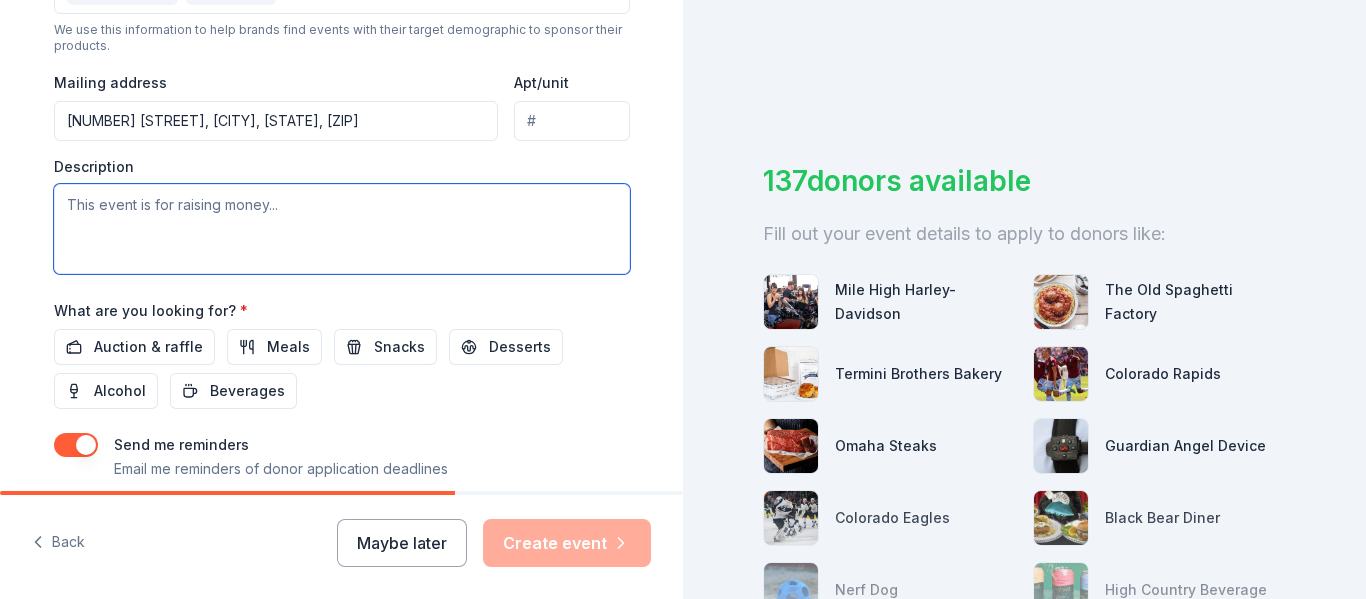 click at bounding box center (342, 229) 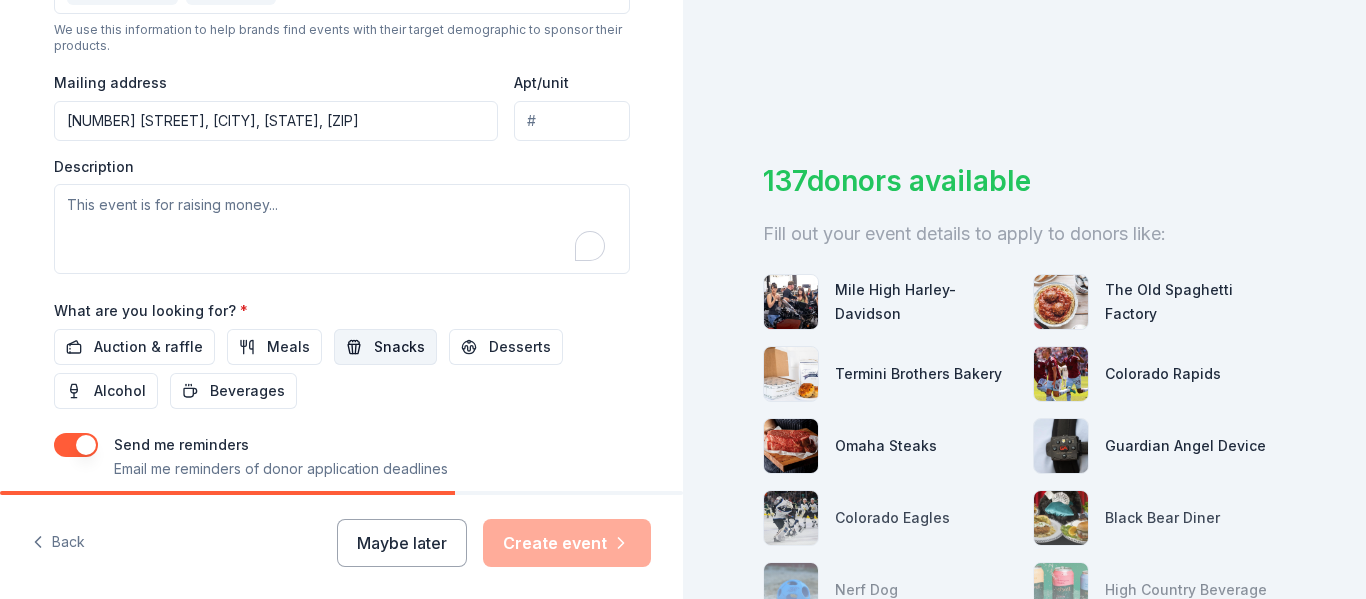 click on "Snacks" at bounding box center (399, 347) 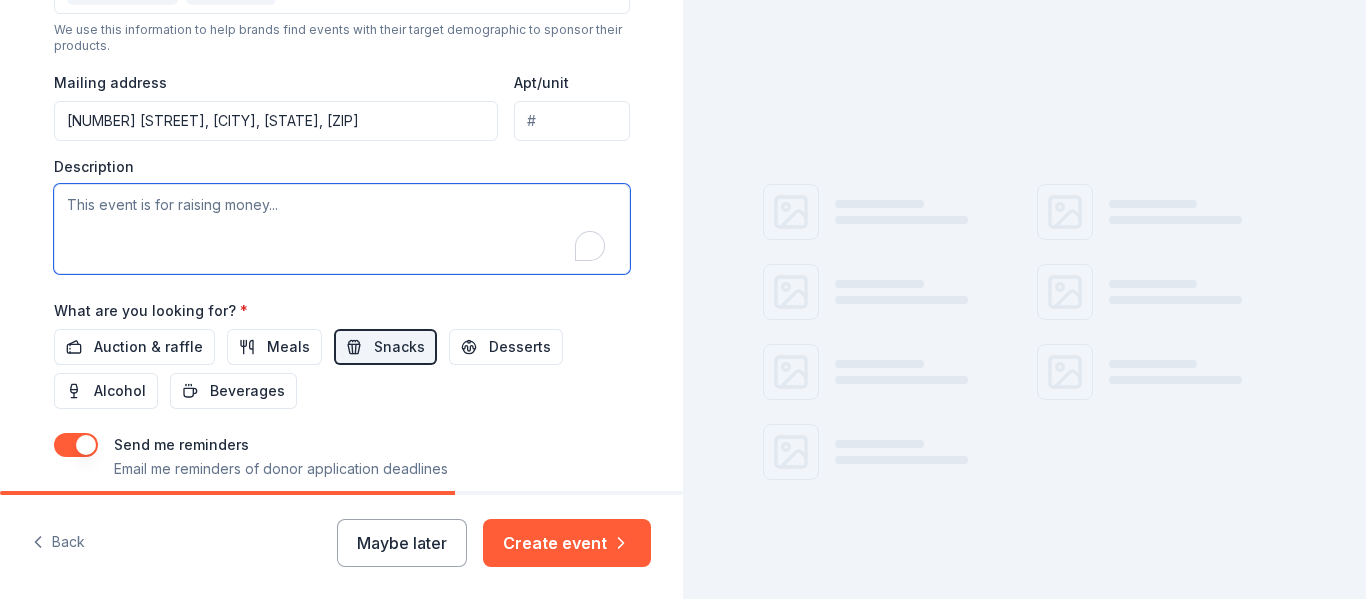 click at bounding box center [342, 229] 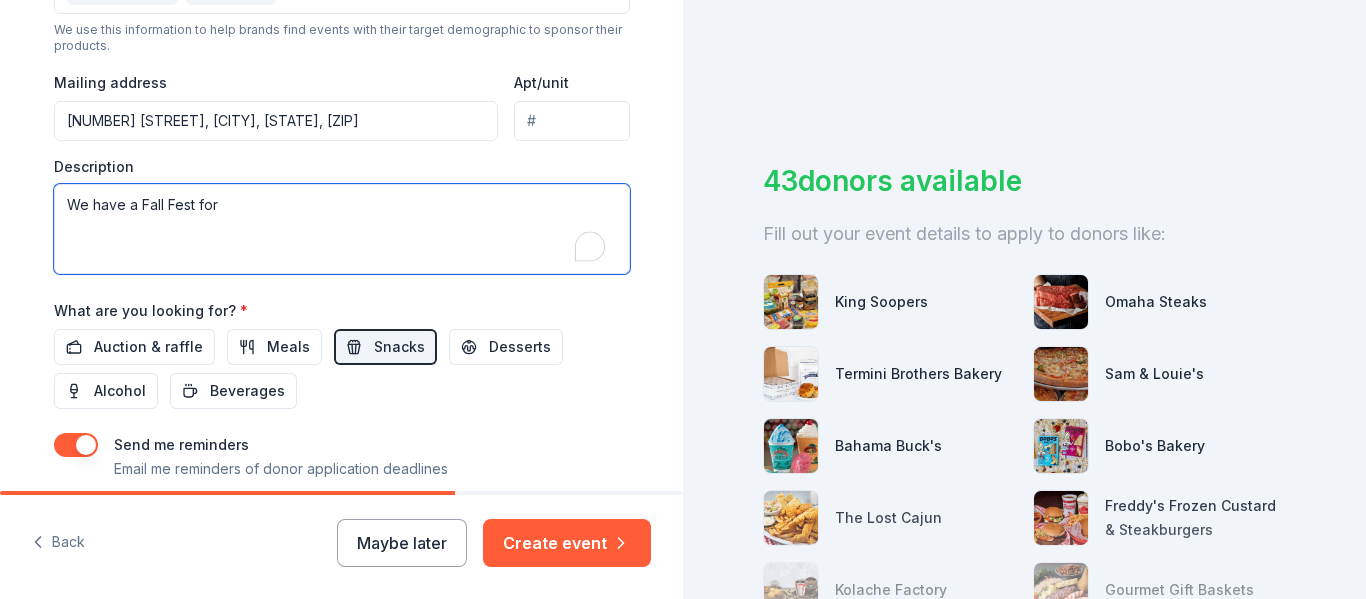 click on "We have a Fall Fest for" at bounding box center (342, 229) 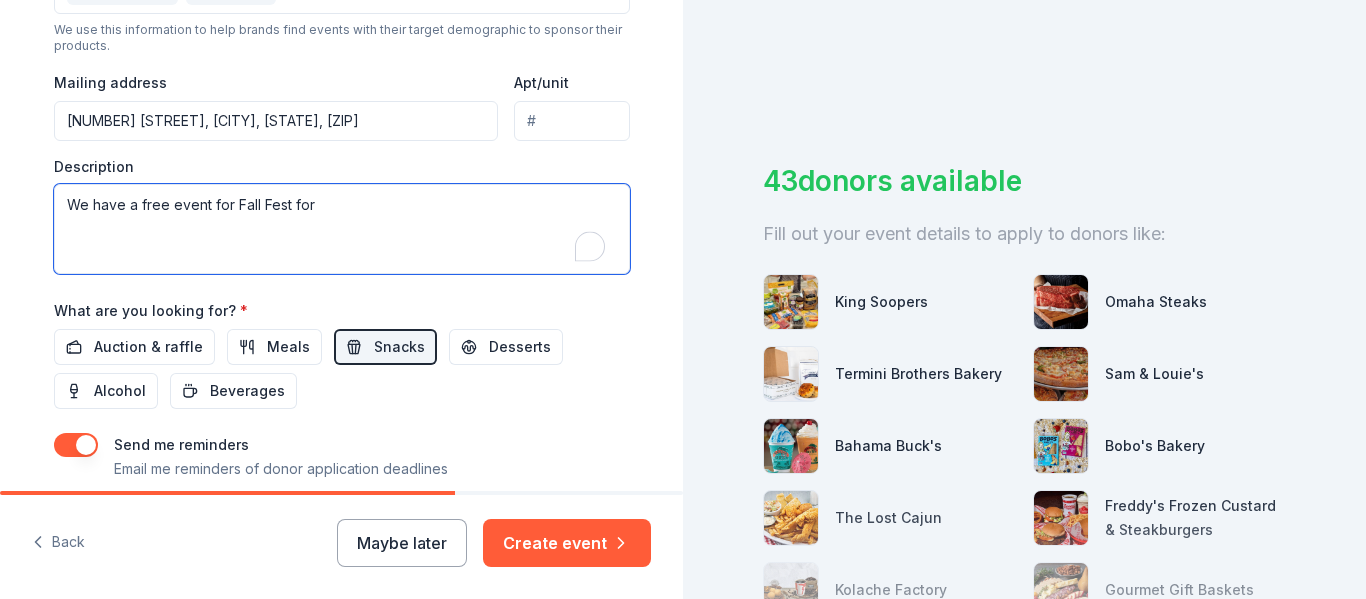 drag, startPoint x: 320, startPoint y: 204, endPoint x: 230, endPoint y: 200, distance: 90.088844 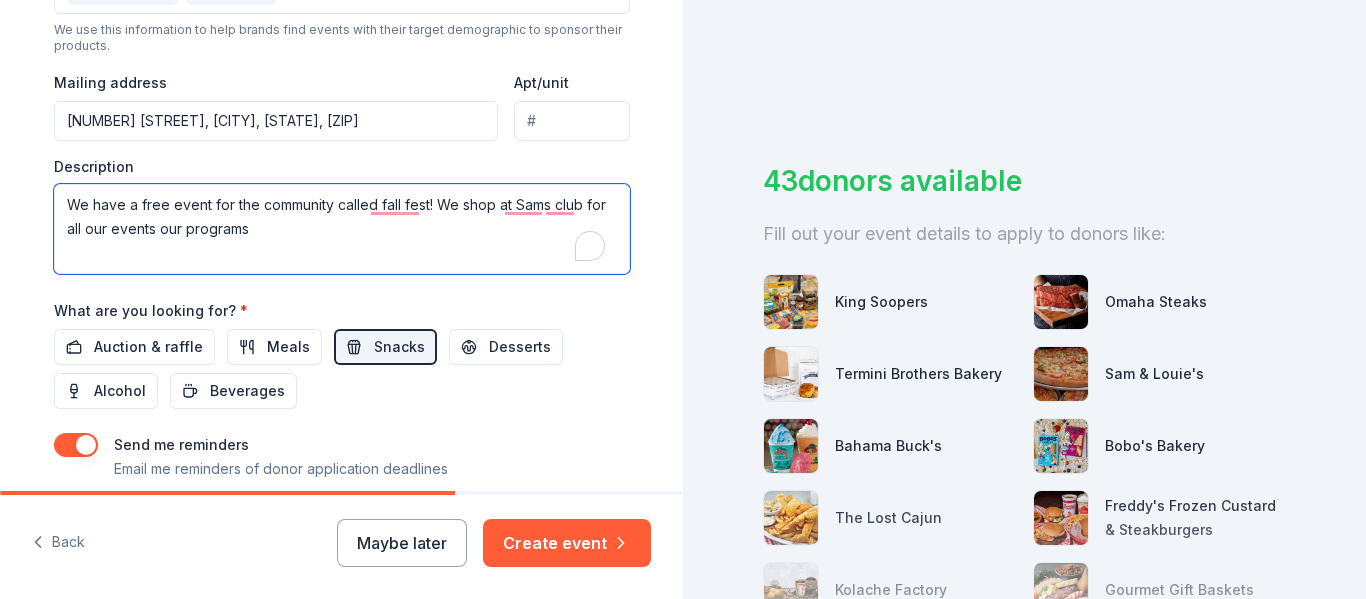 click on "We have a free event for the community called fall fest! We shop at Sams club for all our events our programs" at bounding box center [342, 229] 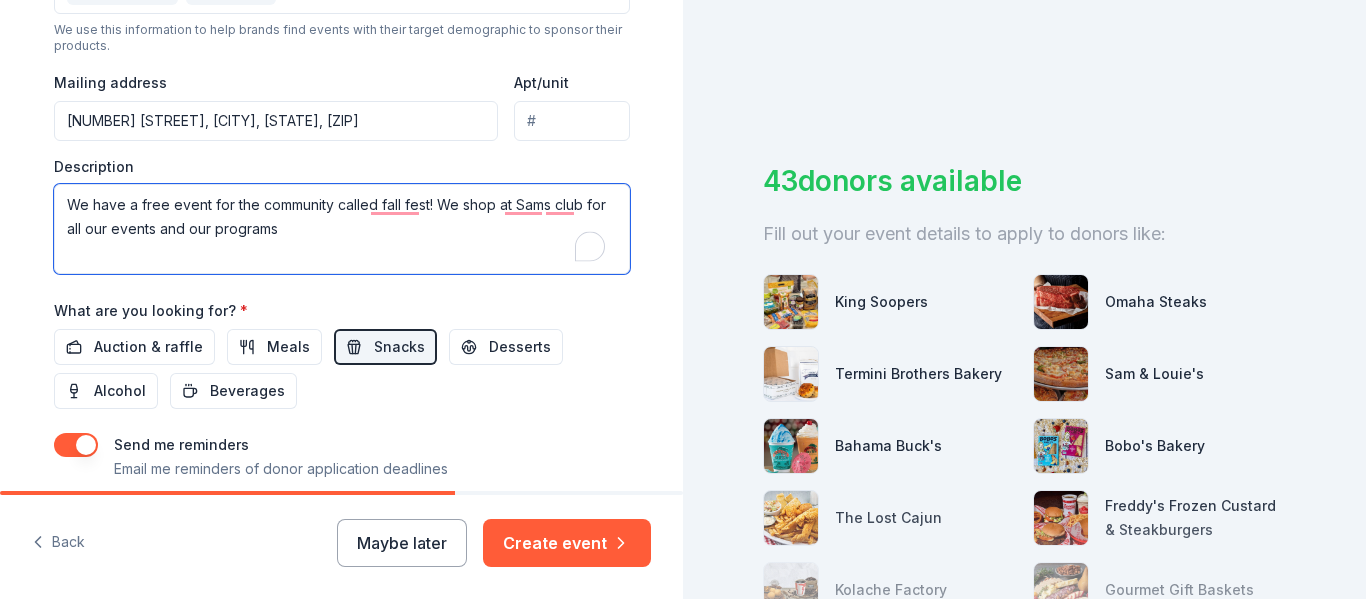 click on "We have a free event for the community called fall fest! We shop at Sams club for all our events and our programs" at bounding box center [342, 229] 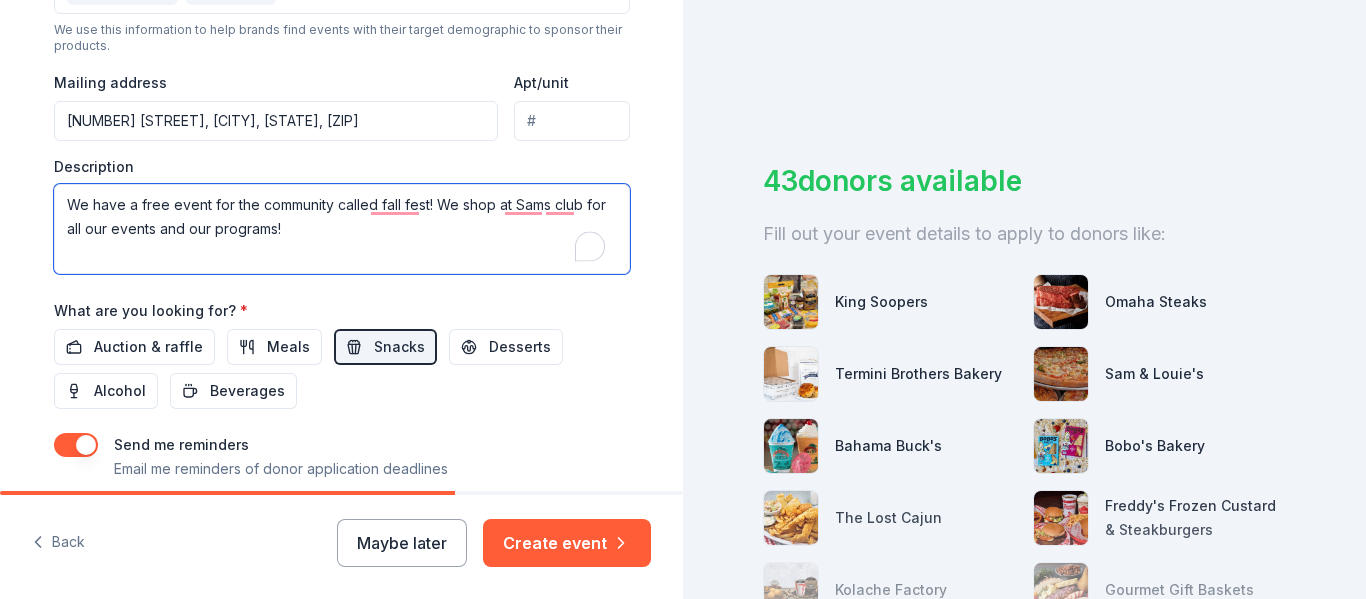 click on "We have a free event for the community called fall fest! We shop at Sams club for all our events and our programs!" at bounding box center [342, 229] 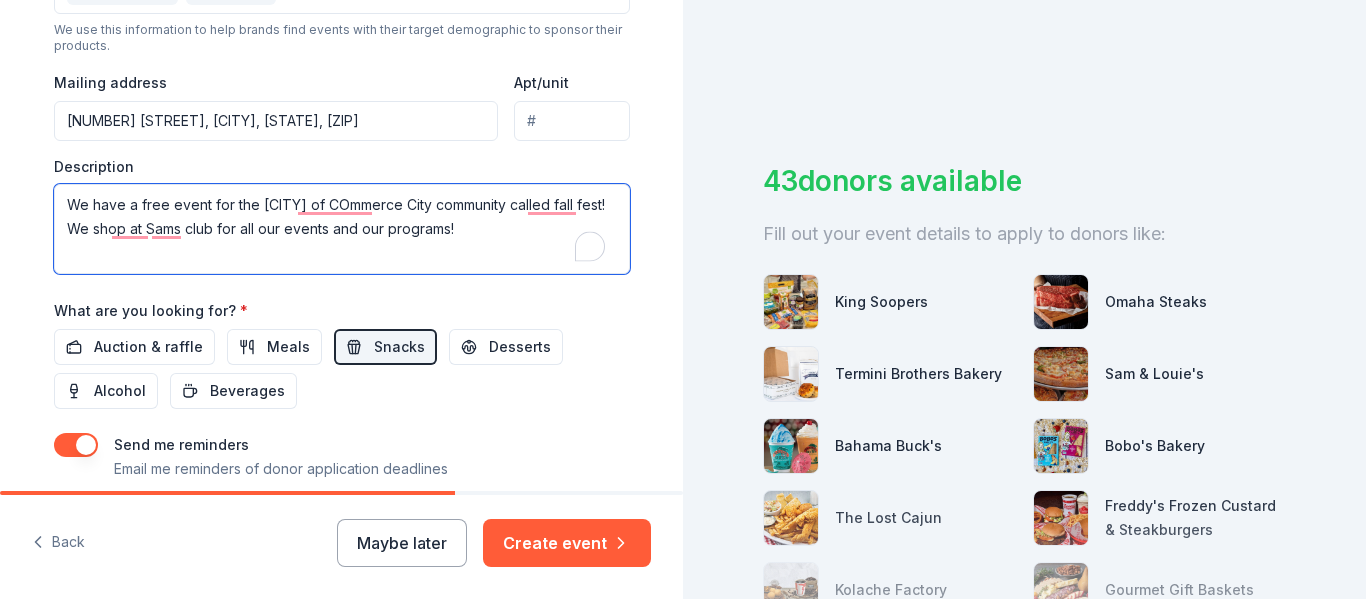 click on "We have a free event for the [CITY] of COmmerce City community called fall fest! We shop at Sams club for all our events and our programs!" at bounding box center (342, 229) 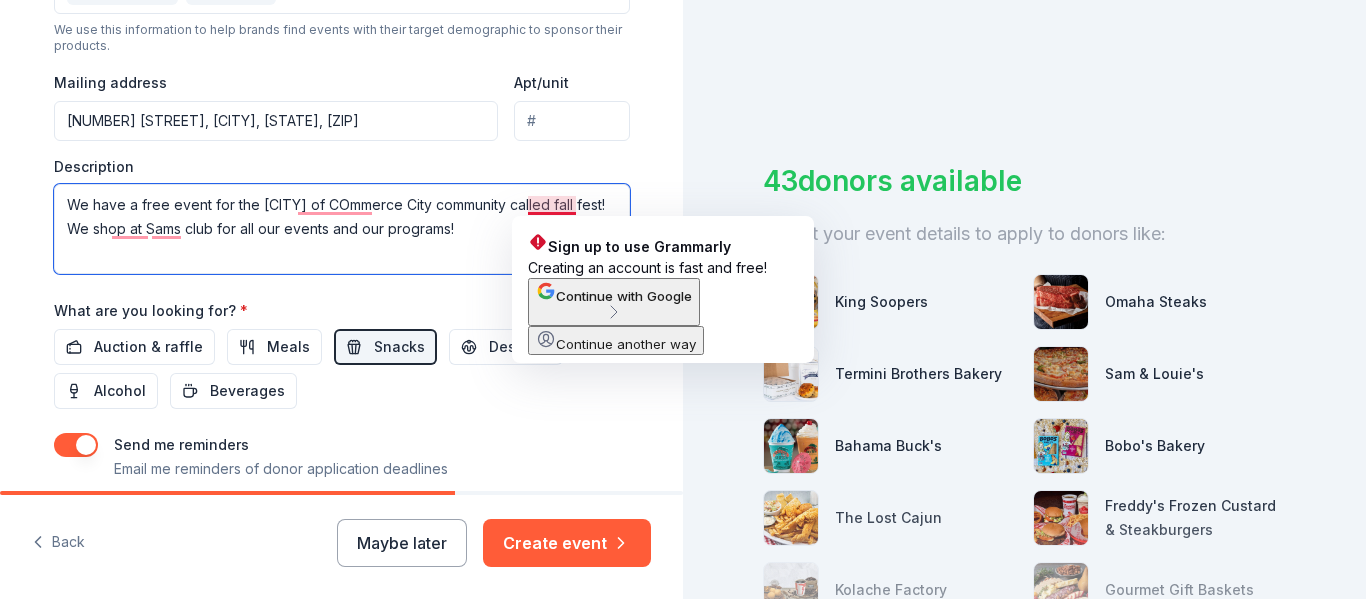 click on "We have a free event for the [CITY] of COmmerce City community called fall fest! We shop at Sams club for all our events and our programs!" at bounding box center [342, 229] 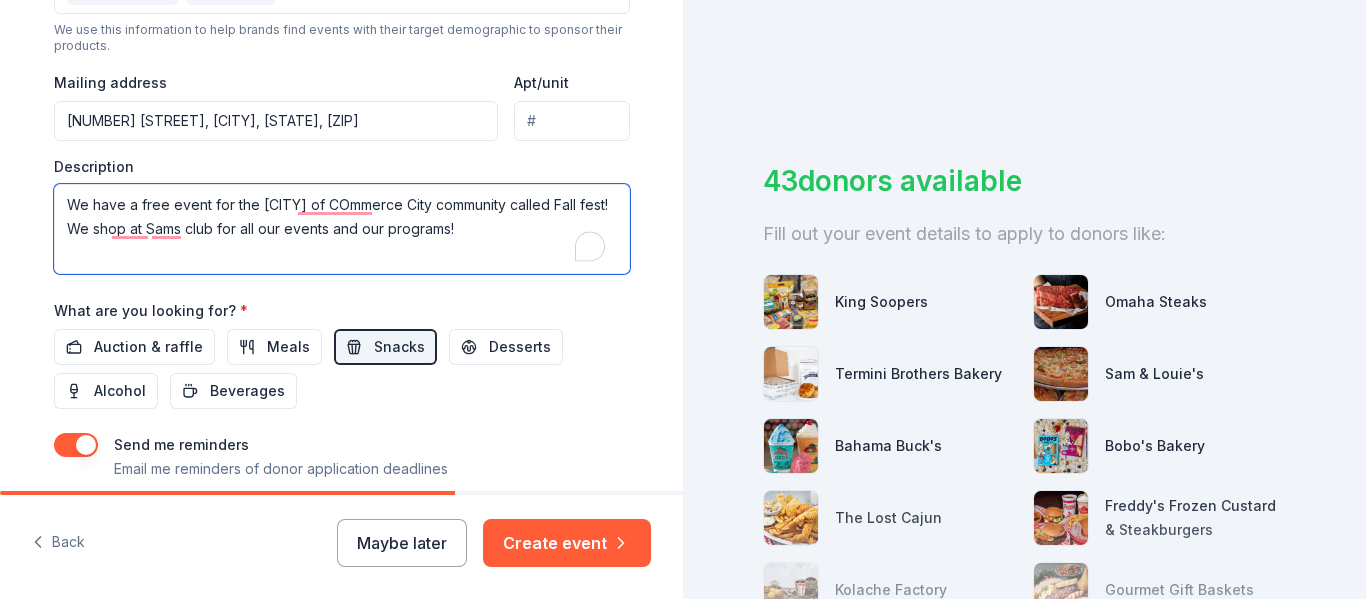 click on "We have a free event for the [CITY] of COmmerce City community called Fall fest! We shop at Sams club for all our events and our programs!" at bounding box center [342, 229] 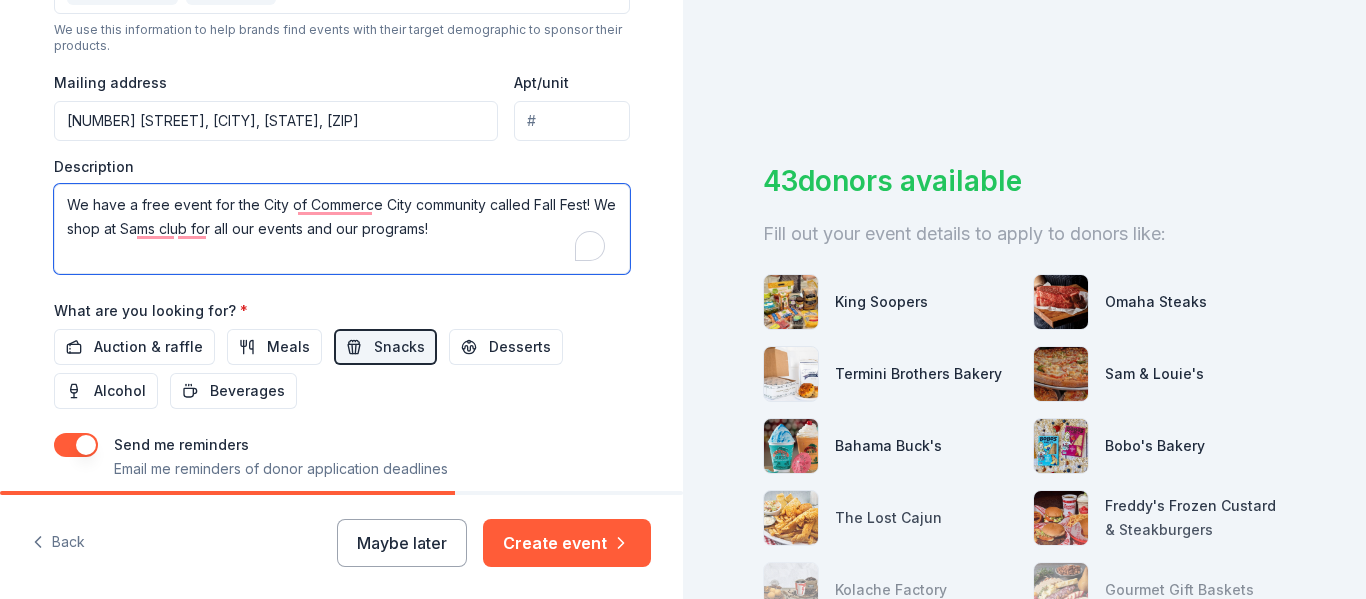 click on "We have a free event for the City of Commerce City community called Fall Fest! We shop at Sams club for all our events and our programs!" at bounding box center (342, 229) 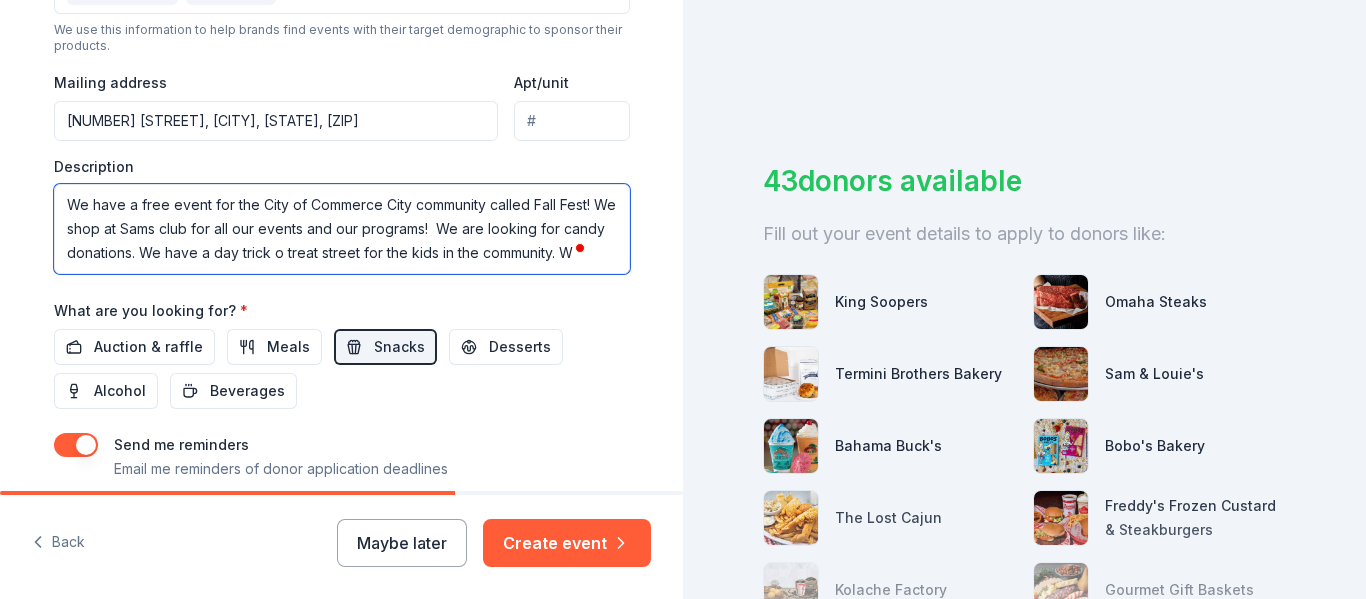 scroll, scrollTop: 13, scrollLeft: 0, axis: vertical 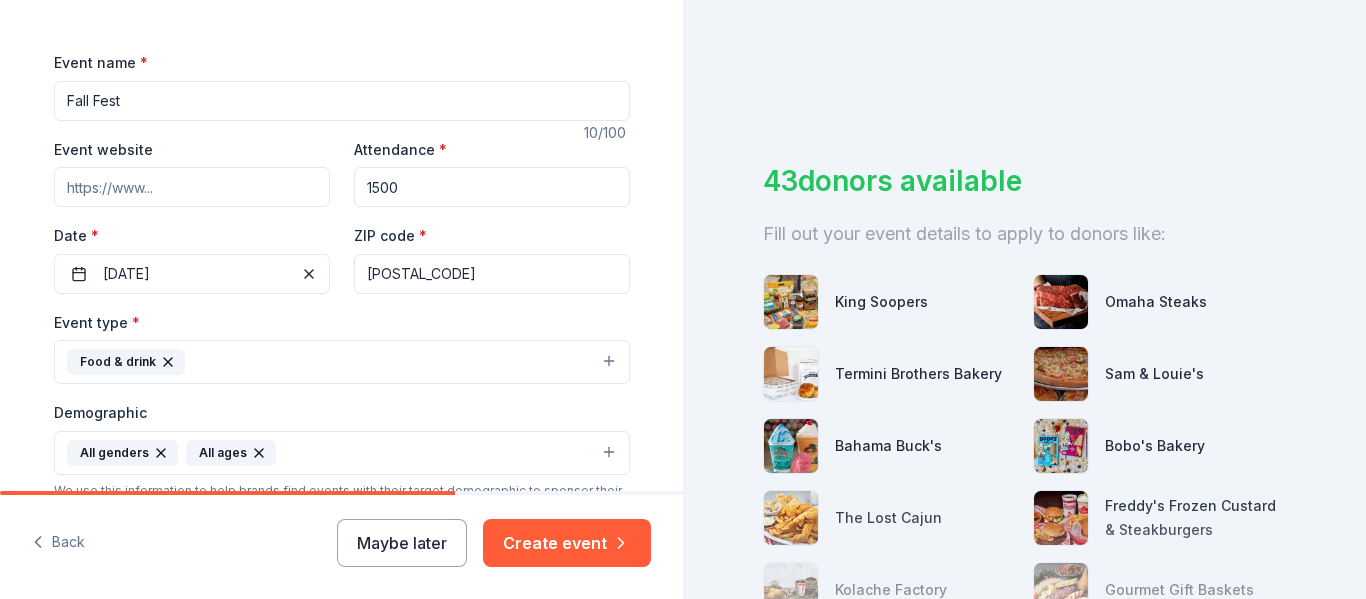 click on "Event website" at bounding box center [192, 187] 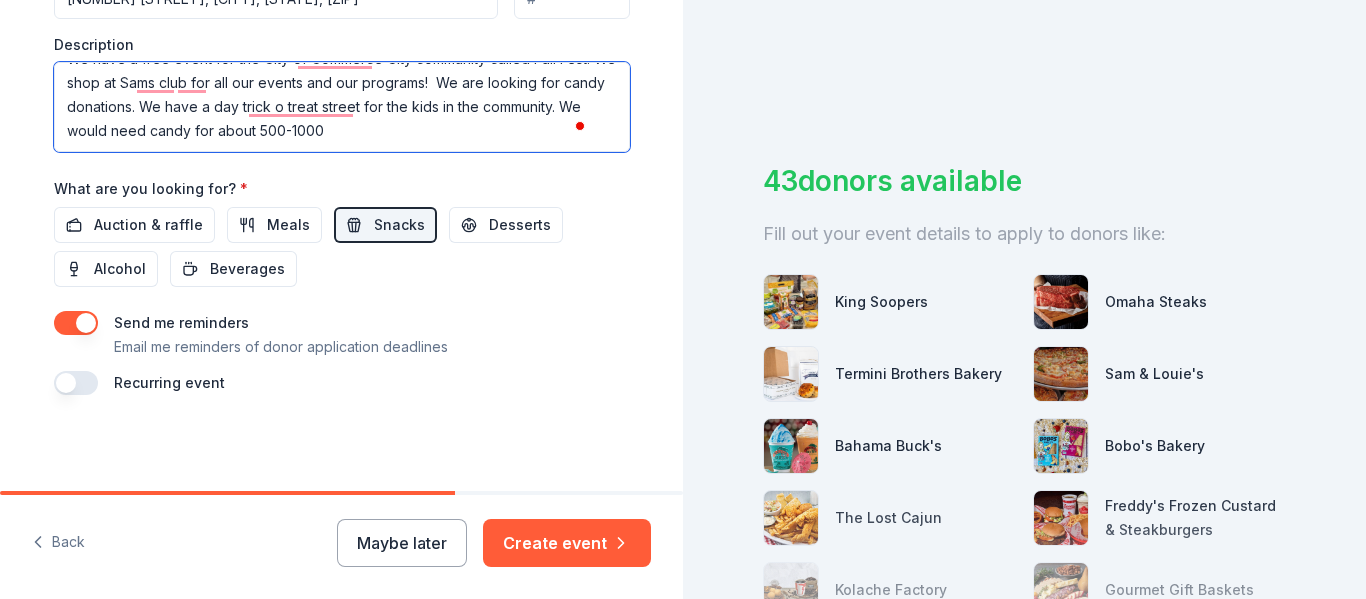click on "We have a free event for the City of Commerce City community called Fall Fest! We shop at Sams club for all our events and our programs!  We are looking for candy donations. We have a day trick o treat street for the kids in the community. We would need candy for about 500-1000" at bounding box center (342, 107) 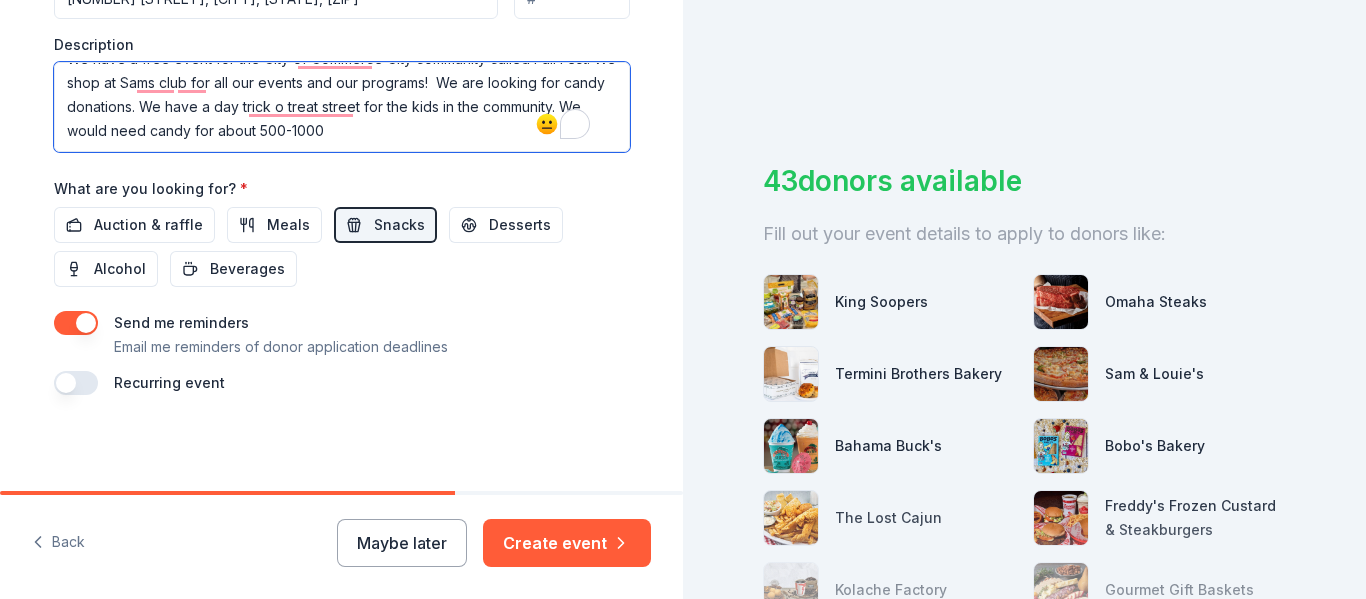 click on "We have a free event for the City of Commerce City community called Fall Fest! We shop at Sams club for all our events and our programs!  We are looking for candy donations. We have a day trick o treat street for the kids in the community. We would need candy for about 500-1000" at bounding box center (342, 107) 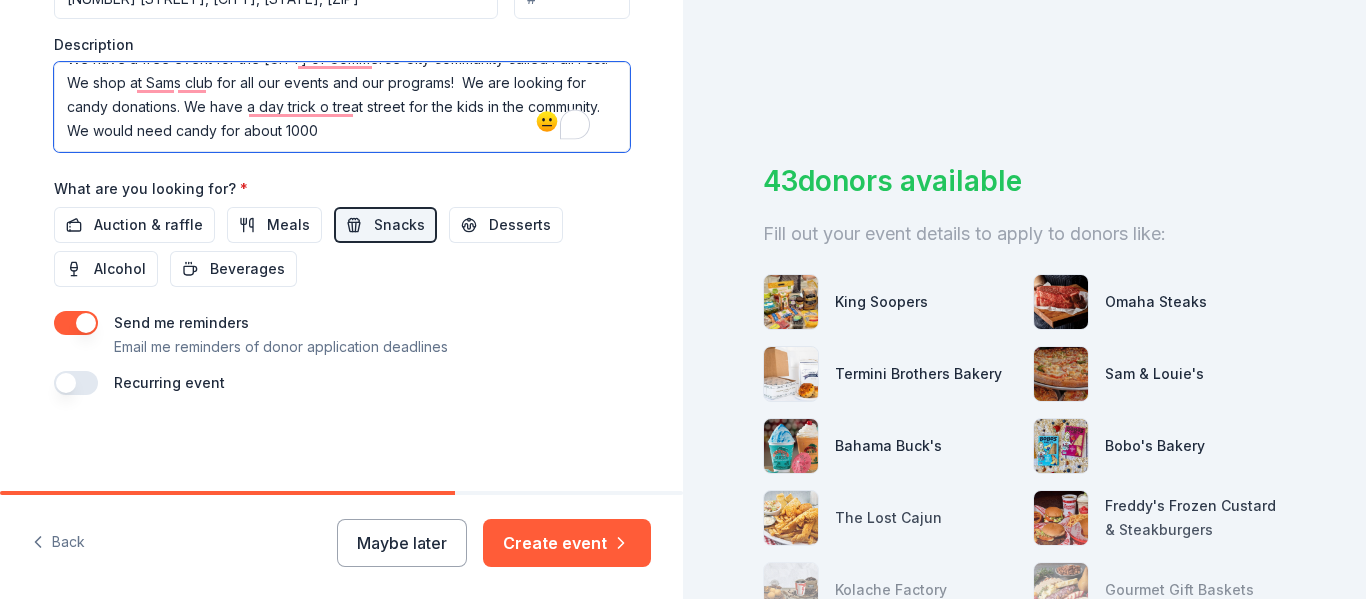 click on "We have a free event for the [CITY] of Commerce City community called Fall Fest! We shop at Sams club for all our events and our programs!  We are looking for candy donations. We have a day trick o treat street for the kids in the community. We would need candy for about 1000" at bounding box center (342, 107) 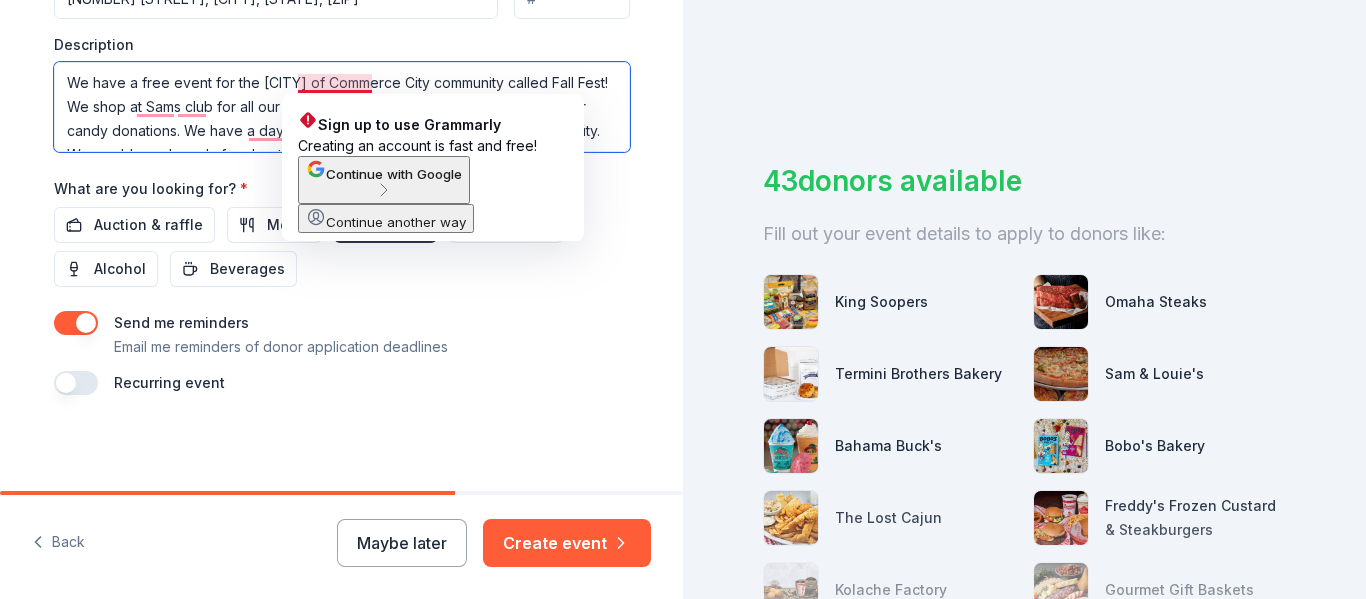 click on "We have a free event for the [CITY] of Commerce City community called Fall Fest! We shop at Sams club for all our events and our programs!  We are looking for candy donations. We have a day trick o treat street for the kids in the community. We would need candy for about 1000" at bounding box center (342, 107) 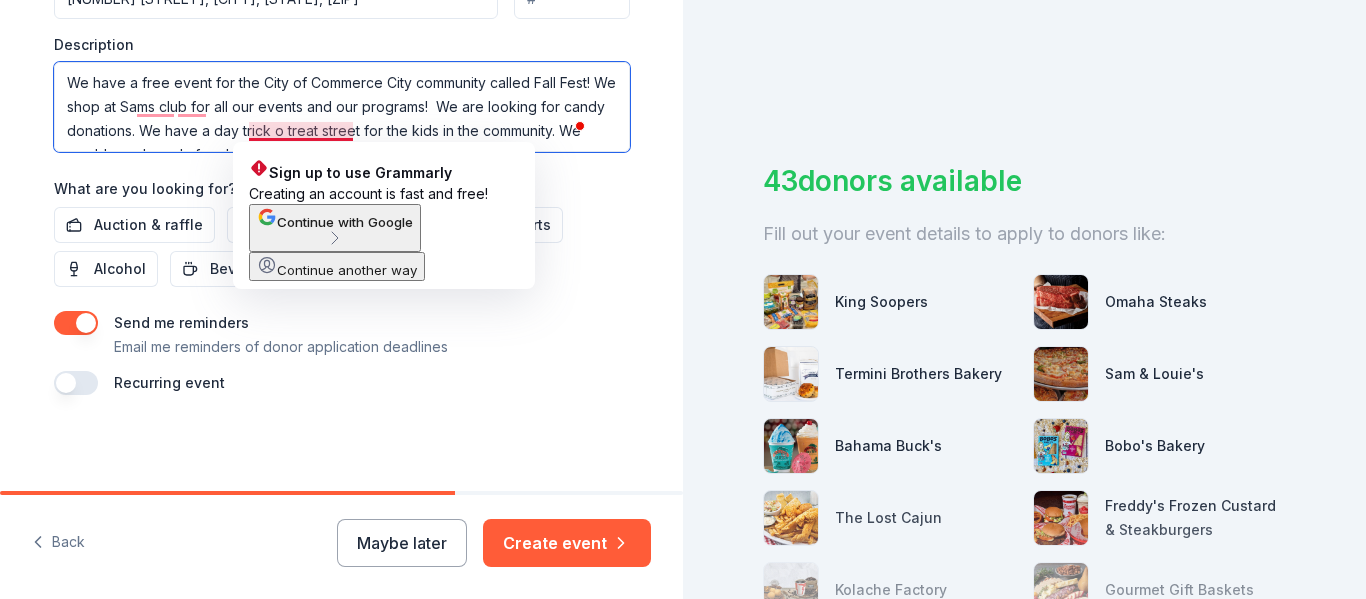 type on "We have a free event for the City of Commerce City community called Fall Fest! We shop at Sams club for all our events and our programs!  We are looking for candy donations. We have a day trick o treat street for the kids in the community. We would need candy for about 1000" 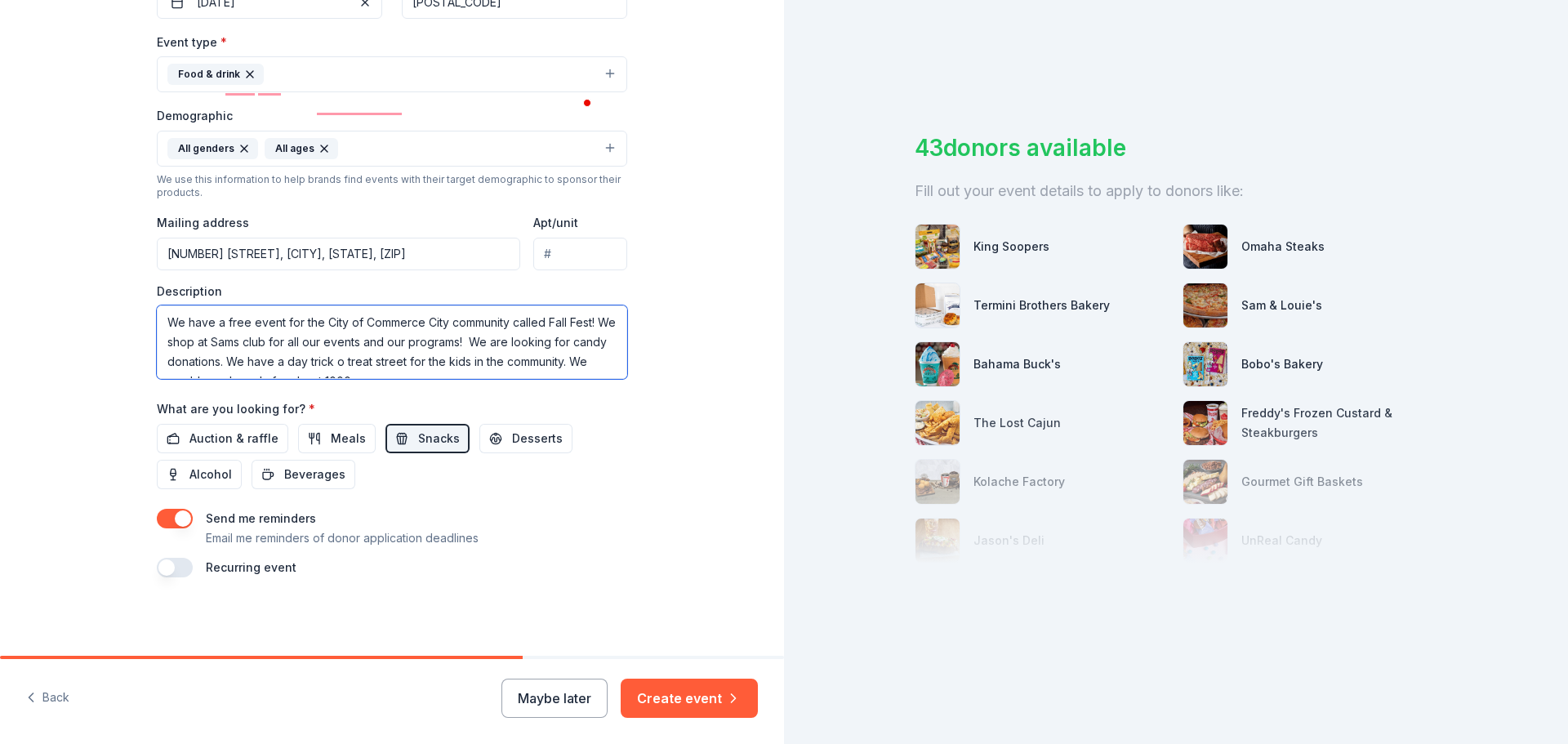 scroll, scrollTop: 434, scrollLeft: 0, axis: vertical 